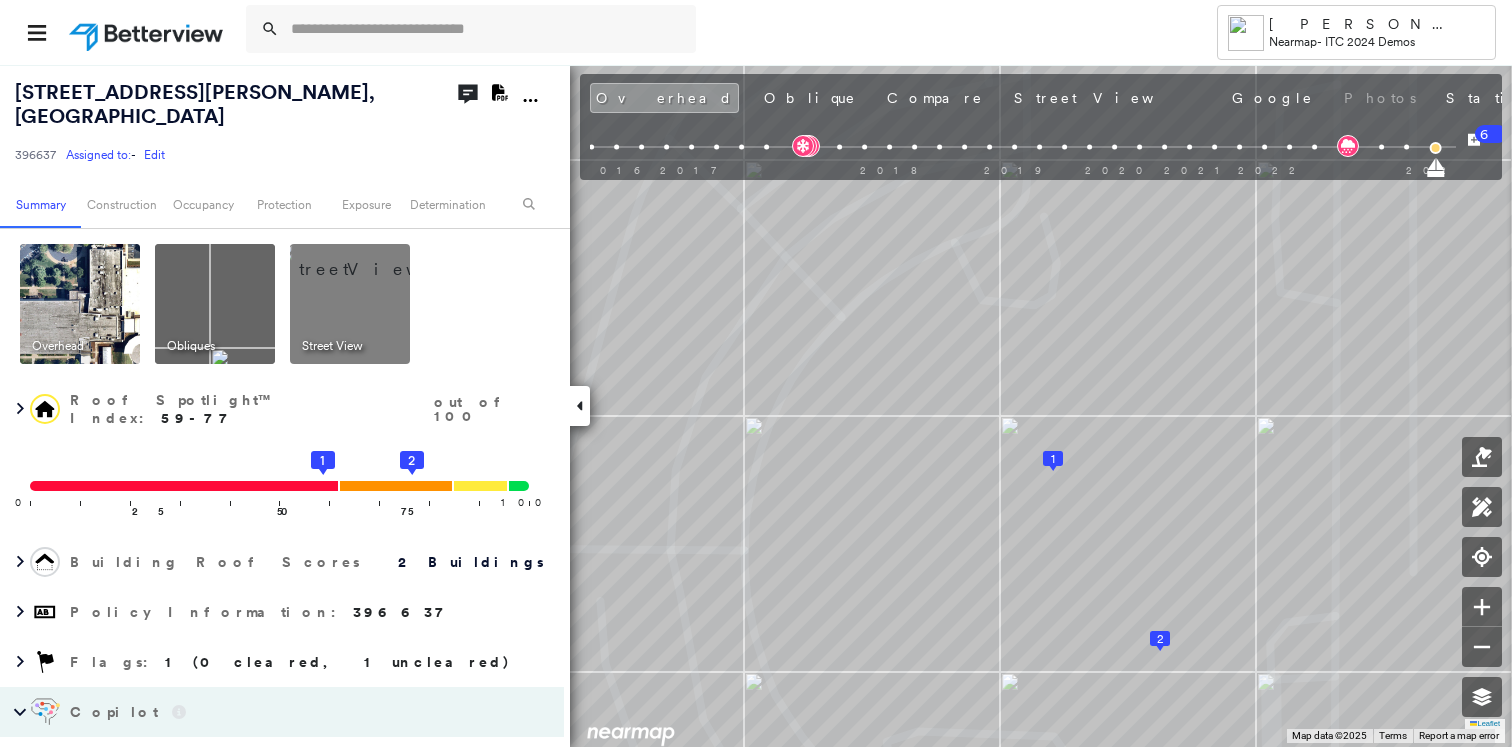 scroll, scrollTop: 0, scrollLeft: 0, axis: both 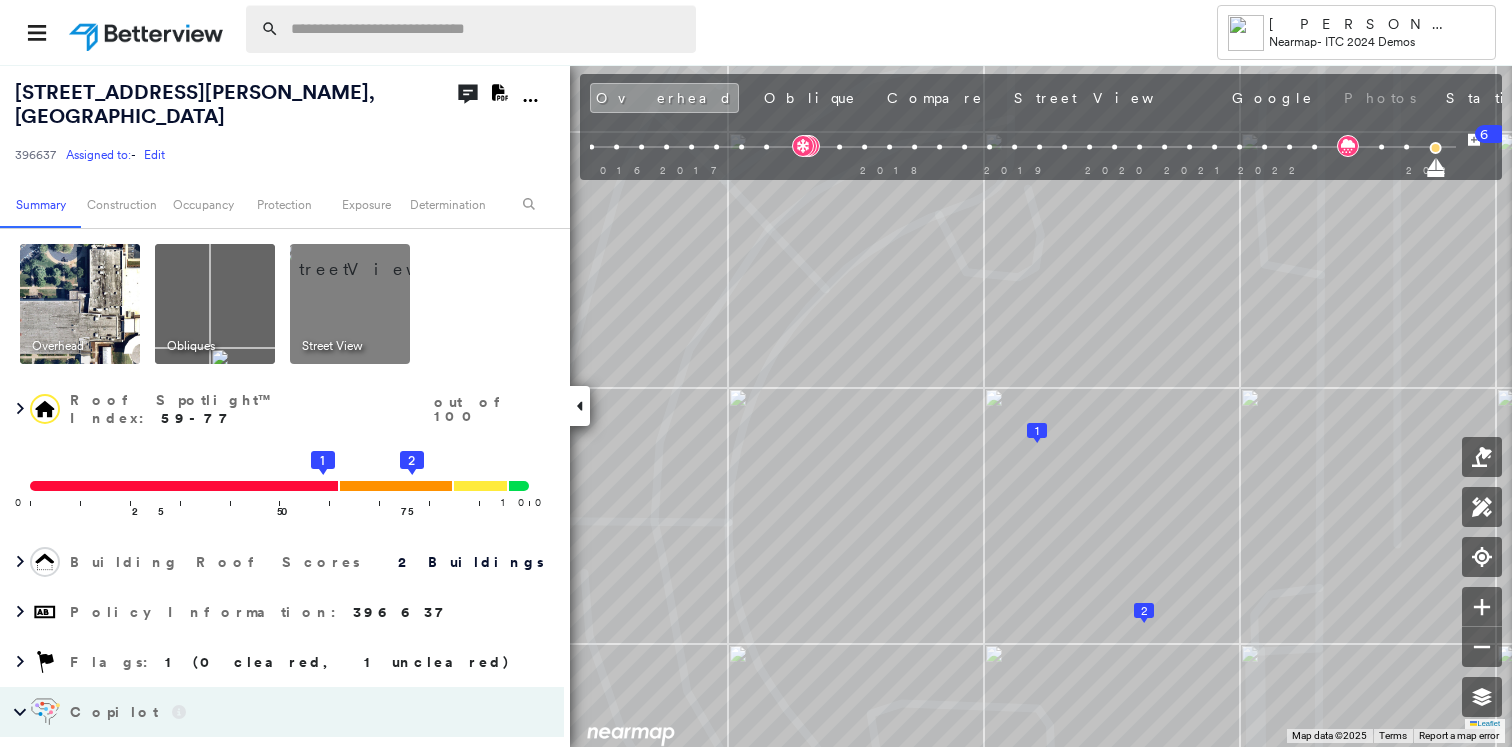 click at bounding box center (487, 29) 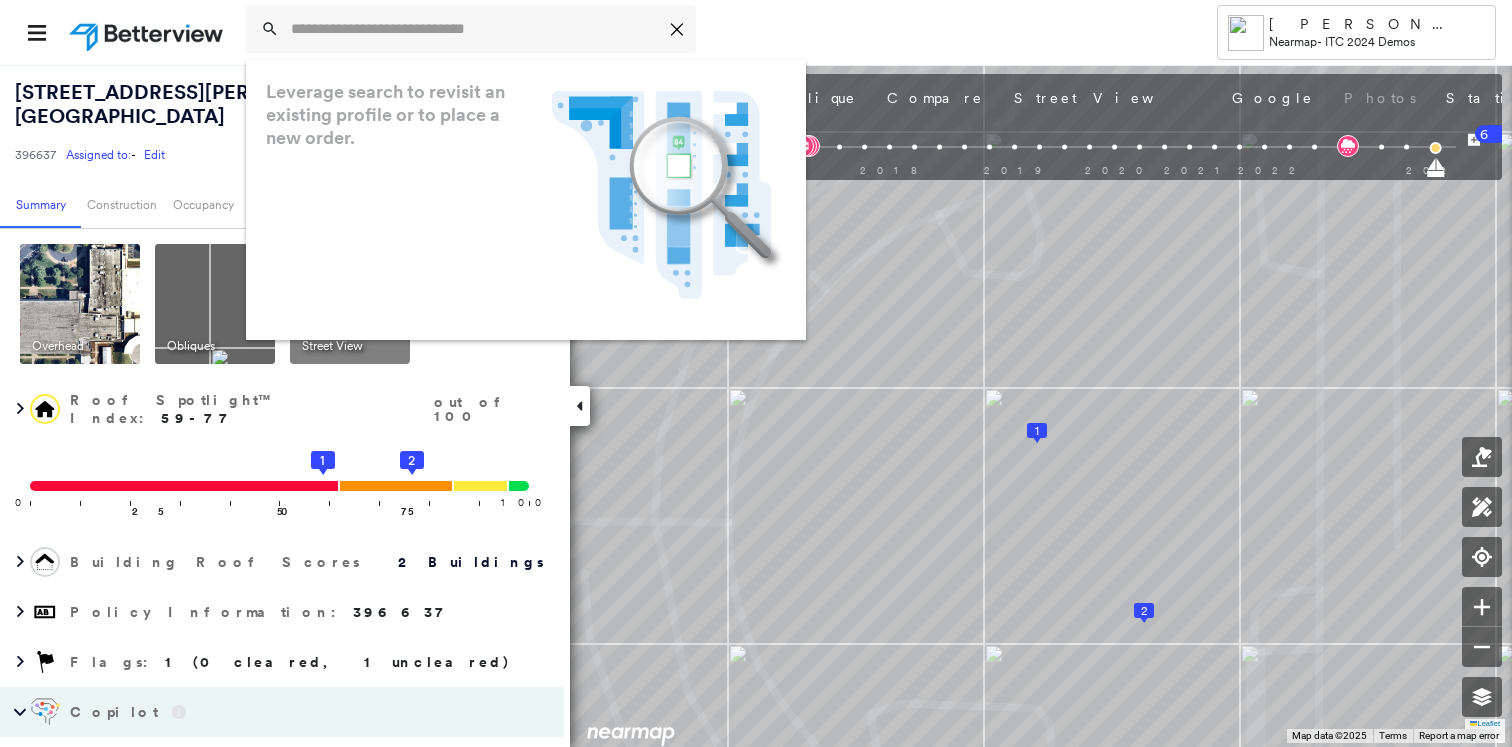 click on "3522 Hiram Acworth Hwy ,  Dallas, GA 30157 396637 Assigned to:  - Edit Assigned to:  - Edit 396637 Assigned to:  - Edit" at bounding box center [231, 122] 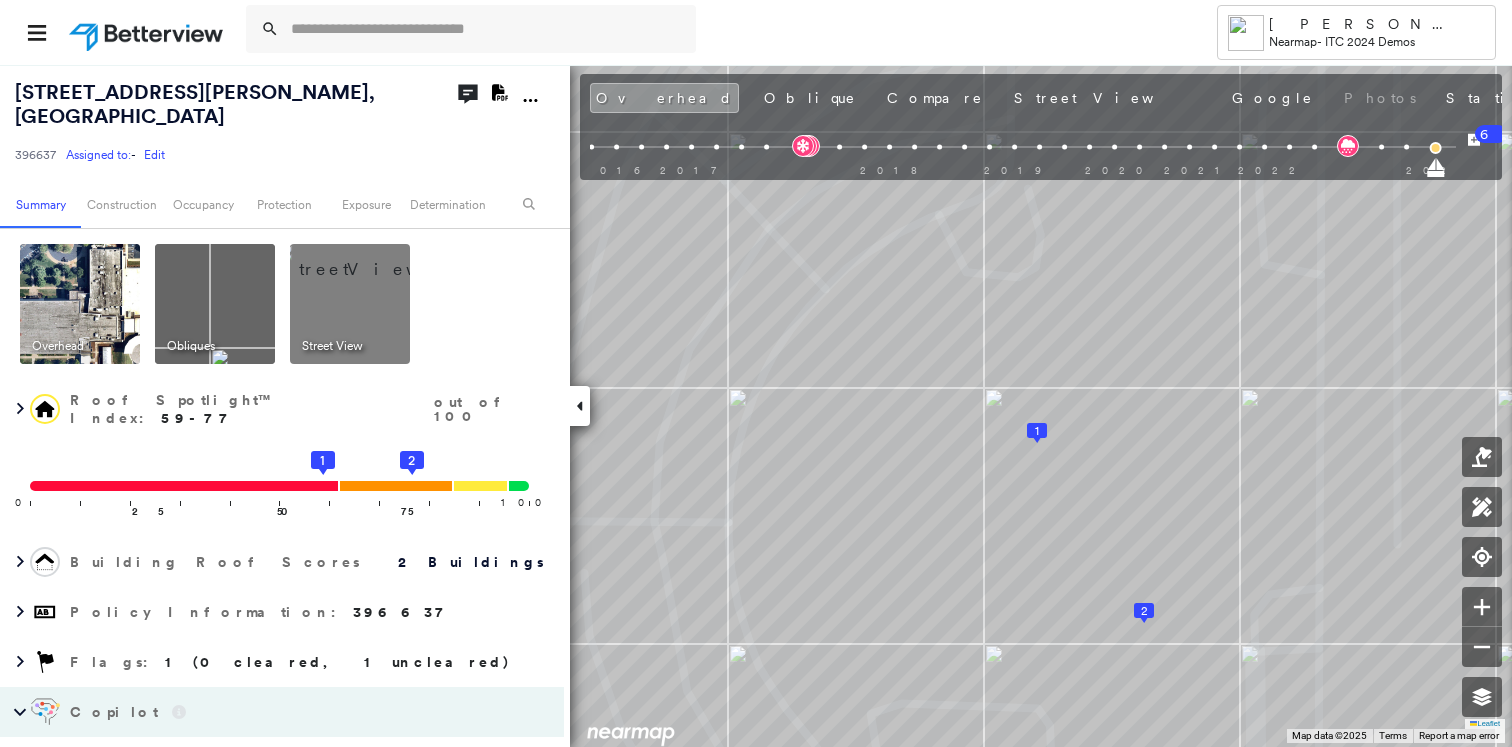 click on "[DATE]" at bounding box center [1610, 100] 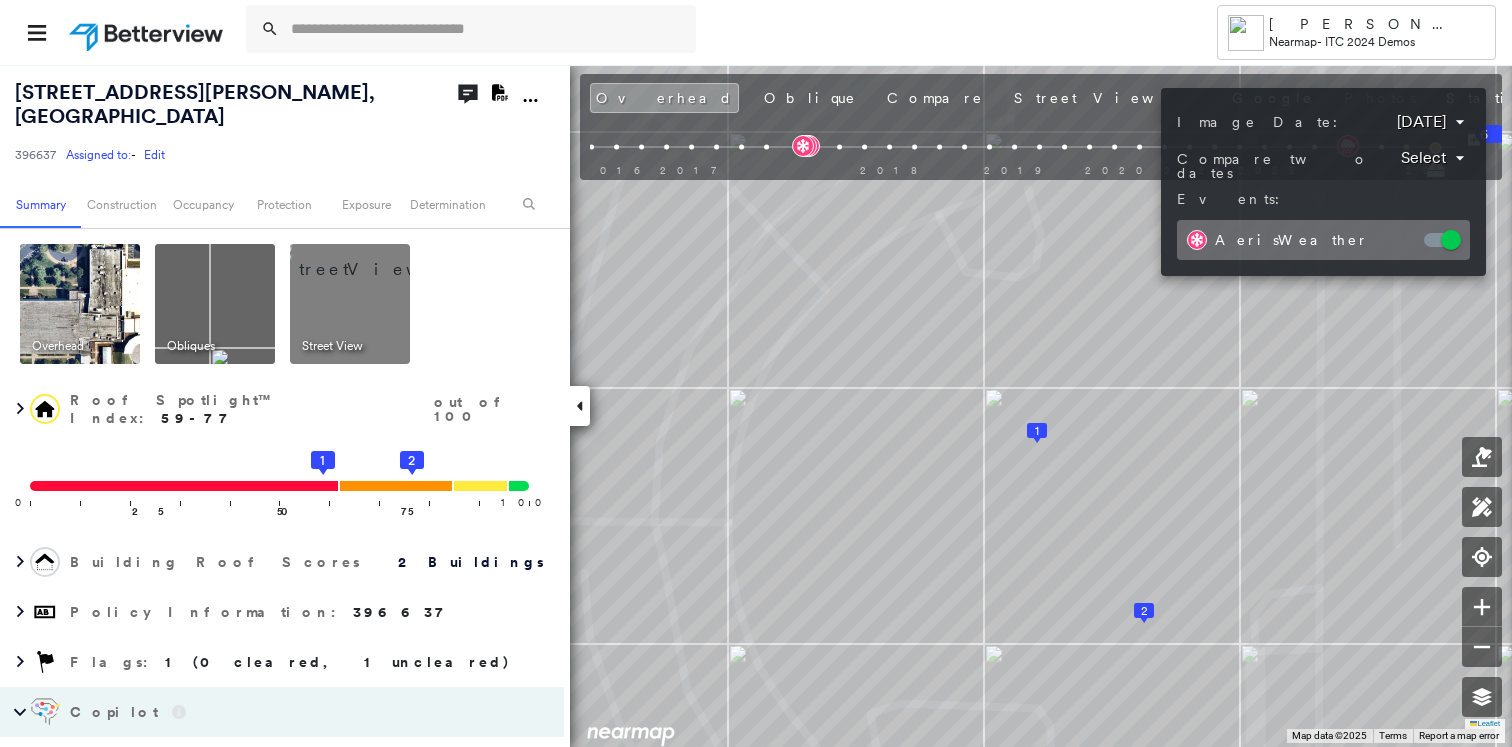 click on "Tower eric.eckert@nearmap.com Nearmap  -   ITC 2024 Demos 3522 Hiram Acworth Hwy ,  Dallas, GA 30157 396637 Assigned to:  - Edit Assigned to:  - Edit 396637 Assigned to:  - Edit Open Comments Download PDF Report Summary Construction Occupancy Protection Exposure Determination Overhead Obliques Street View Roof Spotlight™ Index :  59-77 out of 100 0 100 25 50 75 1 2 Building Roof Scores 2 Buildings Policy Information :  396637 Flags :  1 (0 cleared, 1 uncleared) Copilot Welcome to Copilot! 😊
I'm here to help. You can ask me anything about this property. I might not know everything, but I'm learning more every day!  Right now, I am 100% experimental and I might even display something inaccurate. Your questions help me to learn and your understanding helps me to grow! * ​ Construction Roof Spotlights :  Patching, Ponding, Staining, HVAC, Skylight and 3 more Patching ( 11  total ,  1 %  coverage,  621 ft² ) Ponding ( 8  total ,  <1 %  coverage,  298 ft² ) Staining ( 9  total ,  70 %  coverage,  ) HVAC" at bounding box center [756, 373] 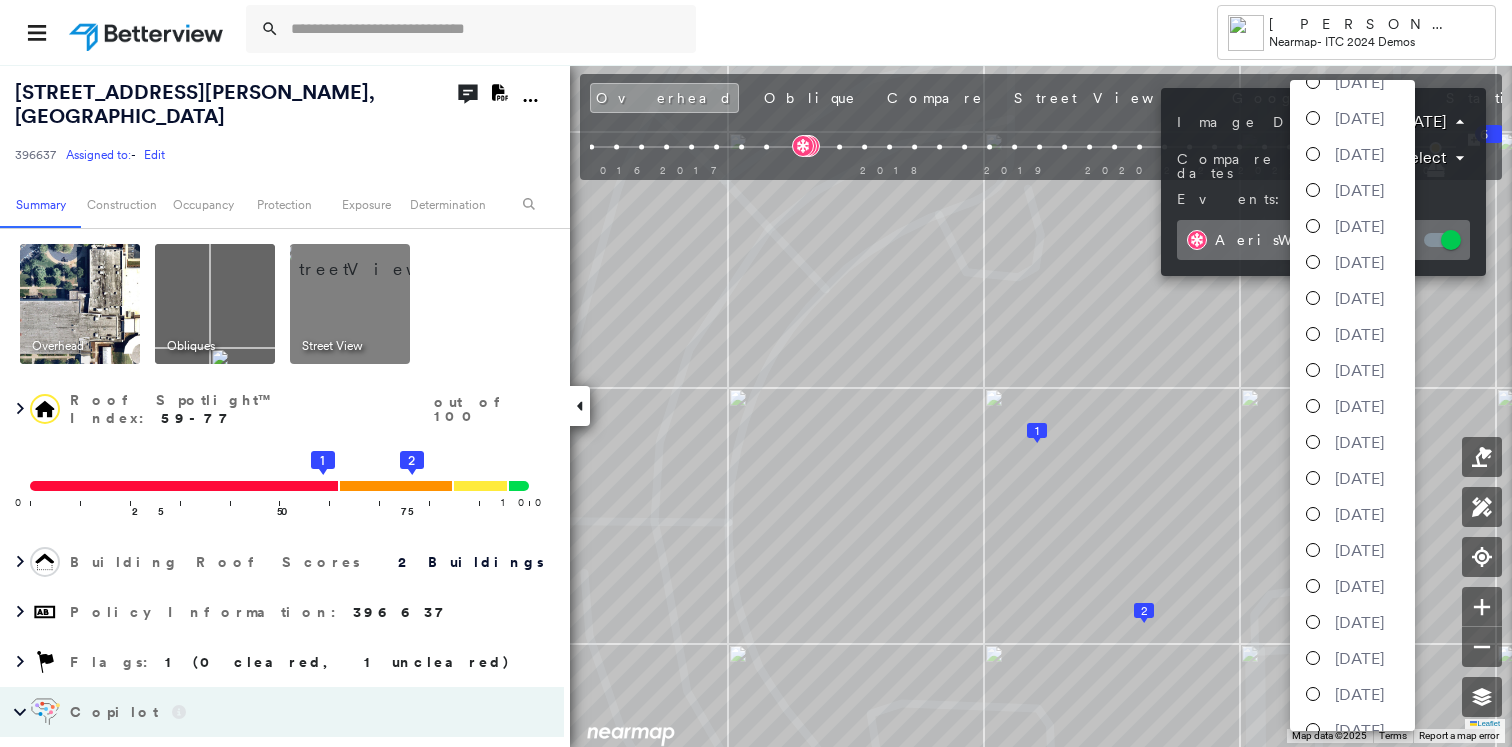 scroll, scrollTop: 0, scrollLeft: 0, axis: both 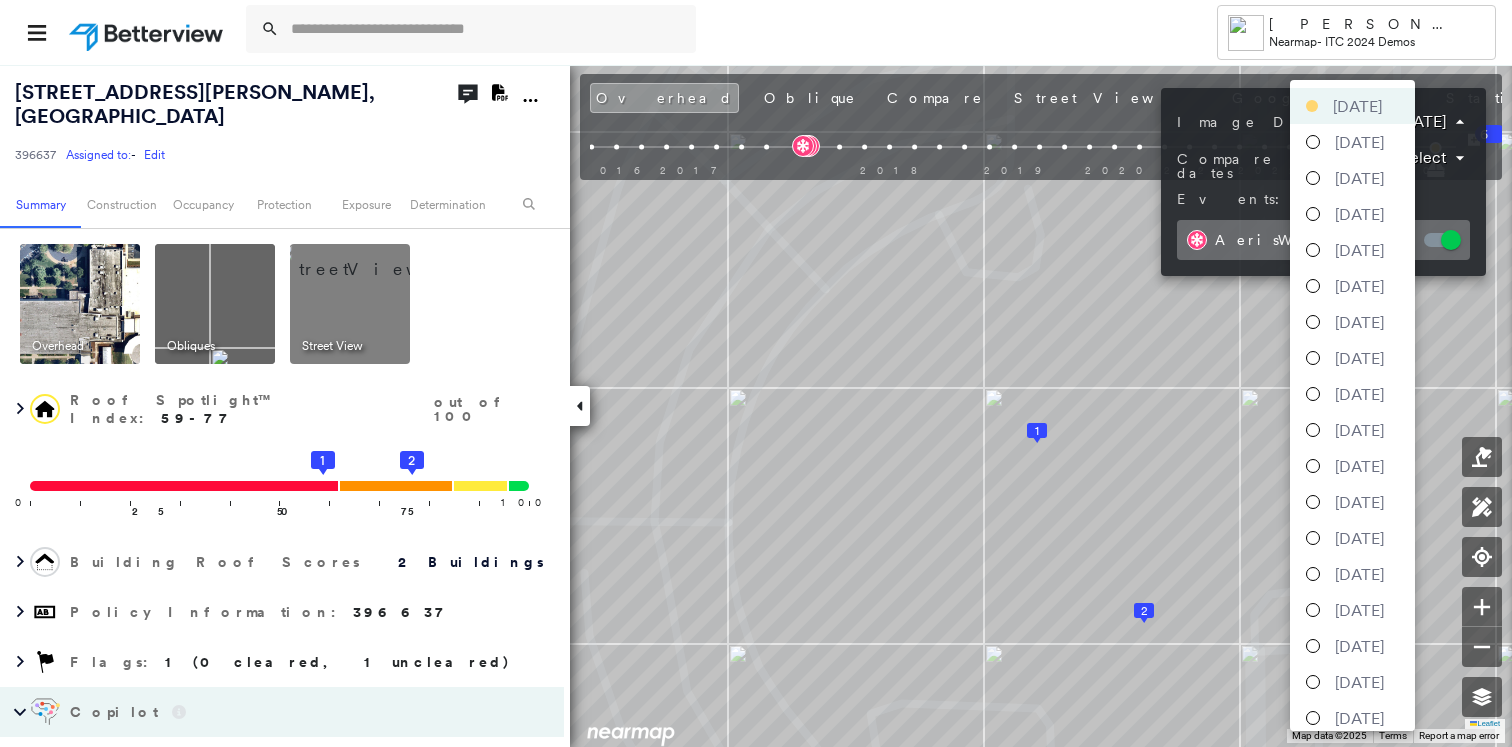 click at bounding box center [756, 373] 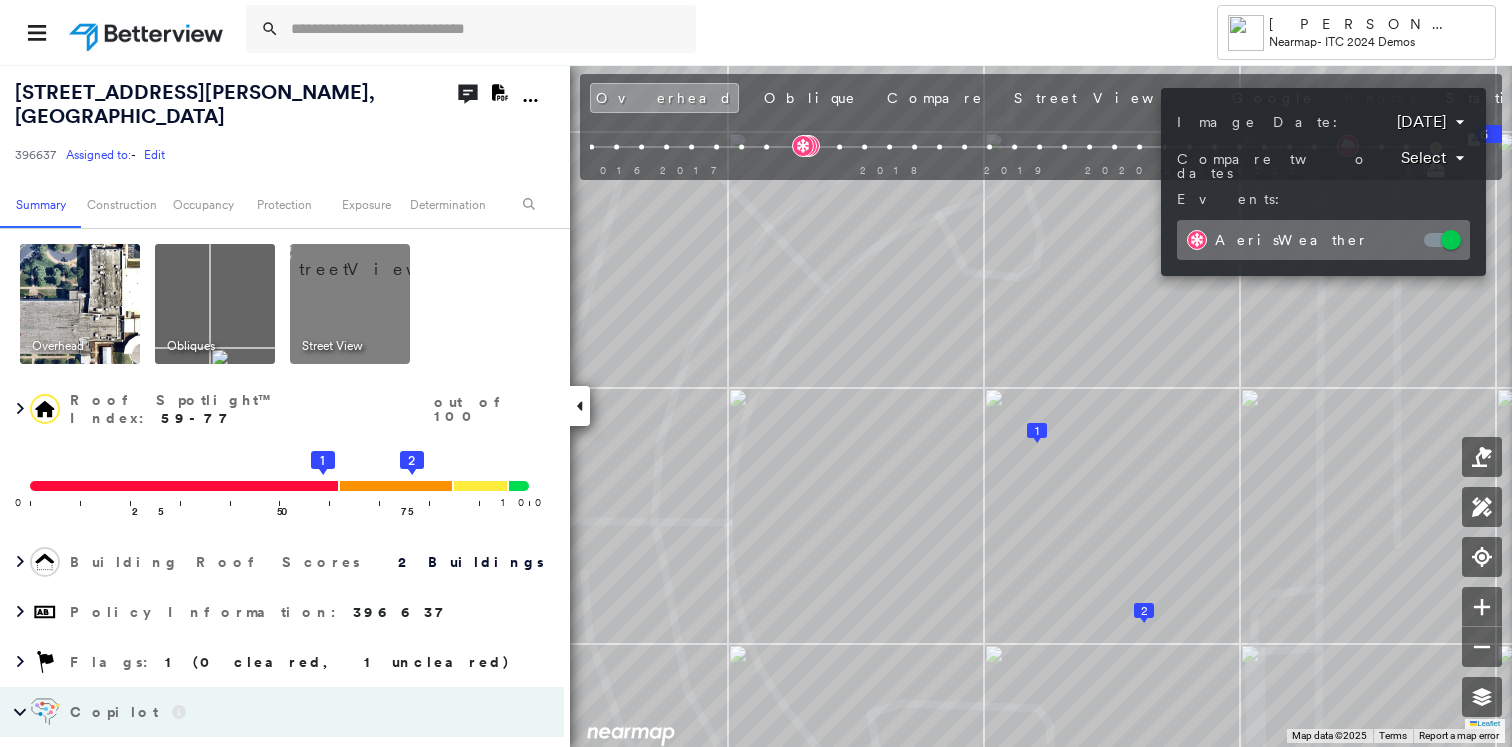 click at bounding box center (756, 373) 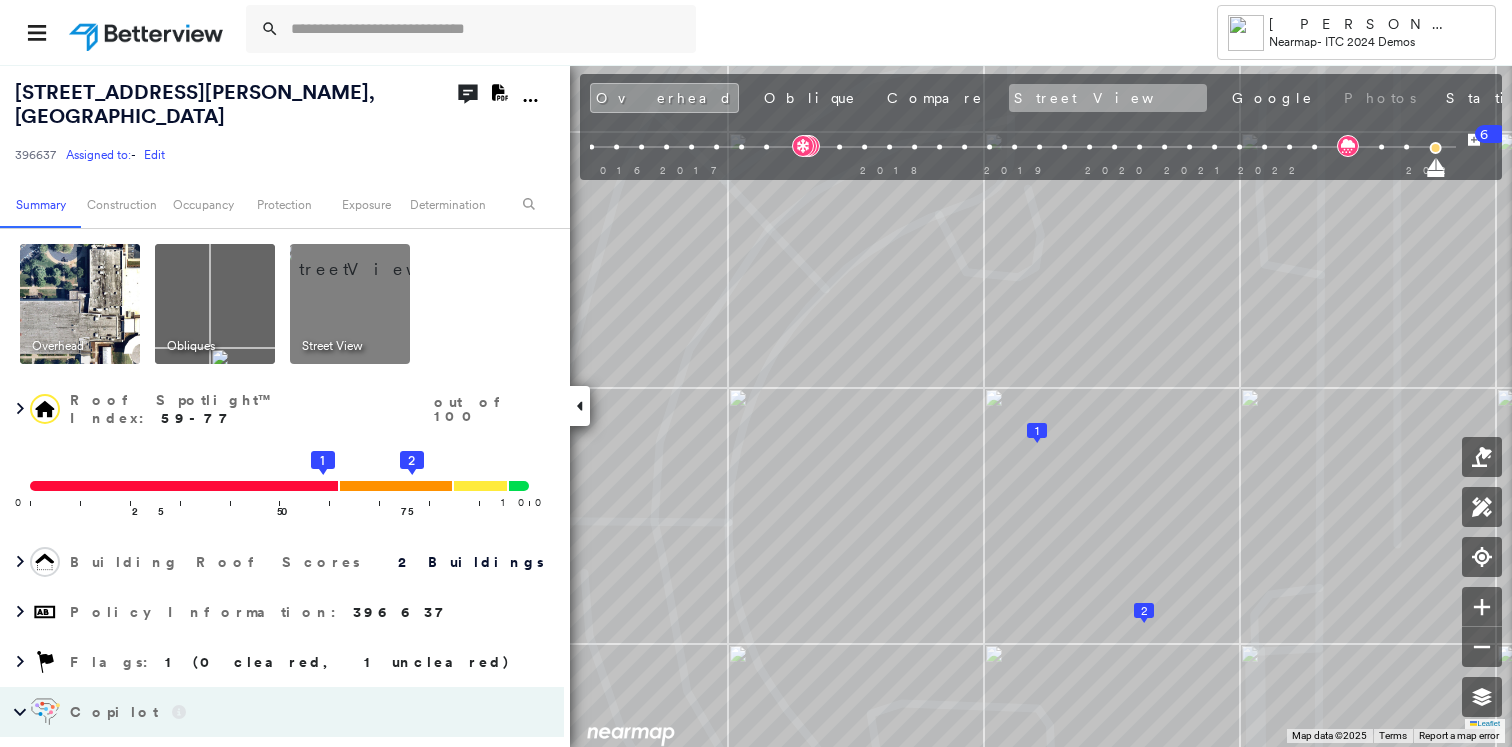 click on "Street View" at bounding box center (1108, 98) 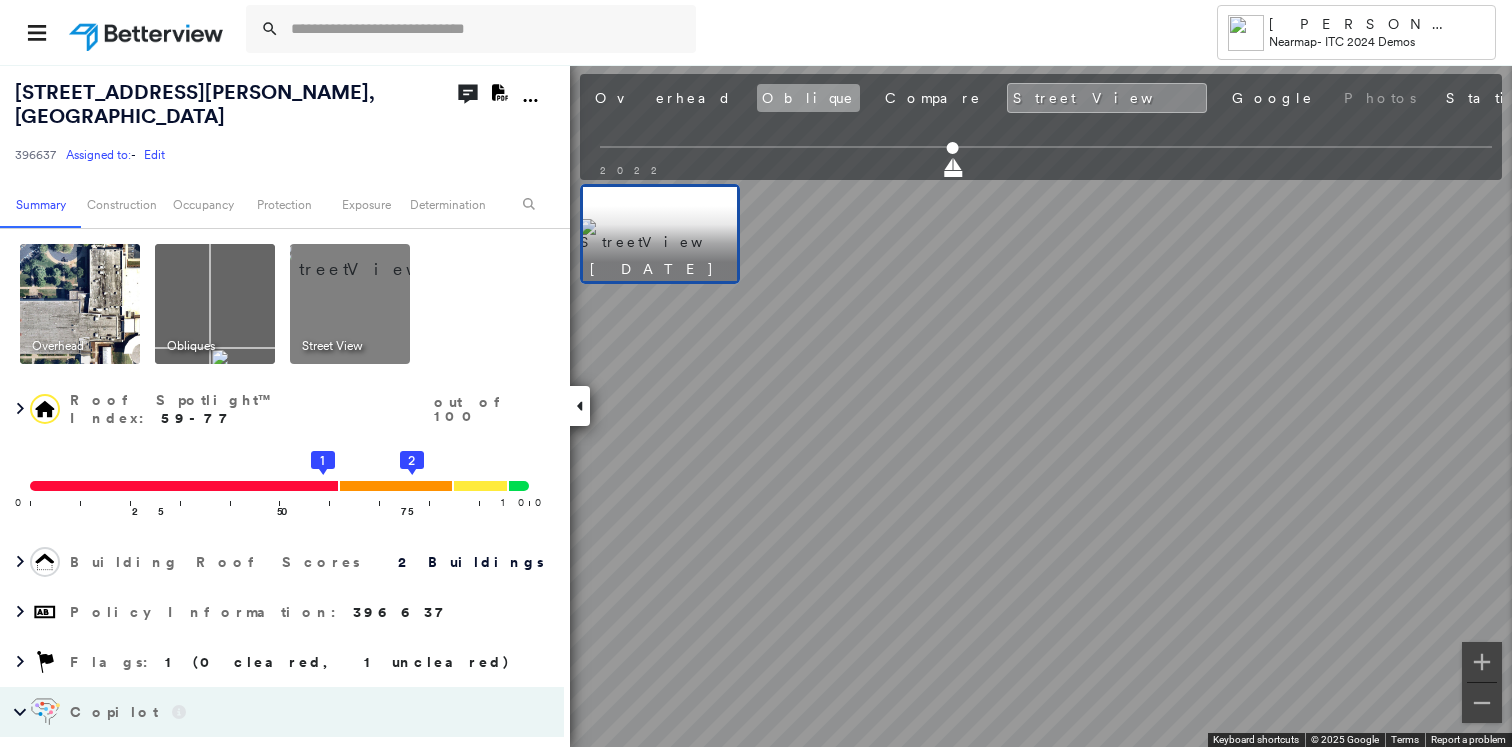 click on "Oblique" at bounding box center [808, 98] 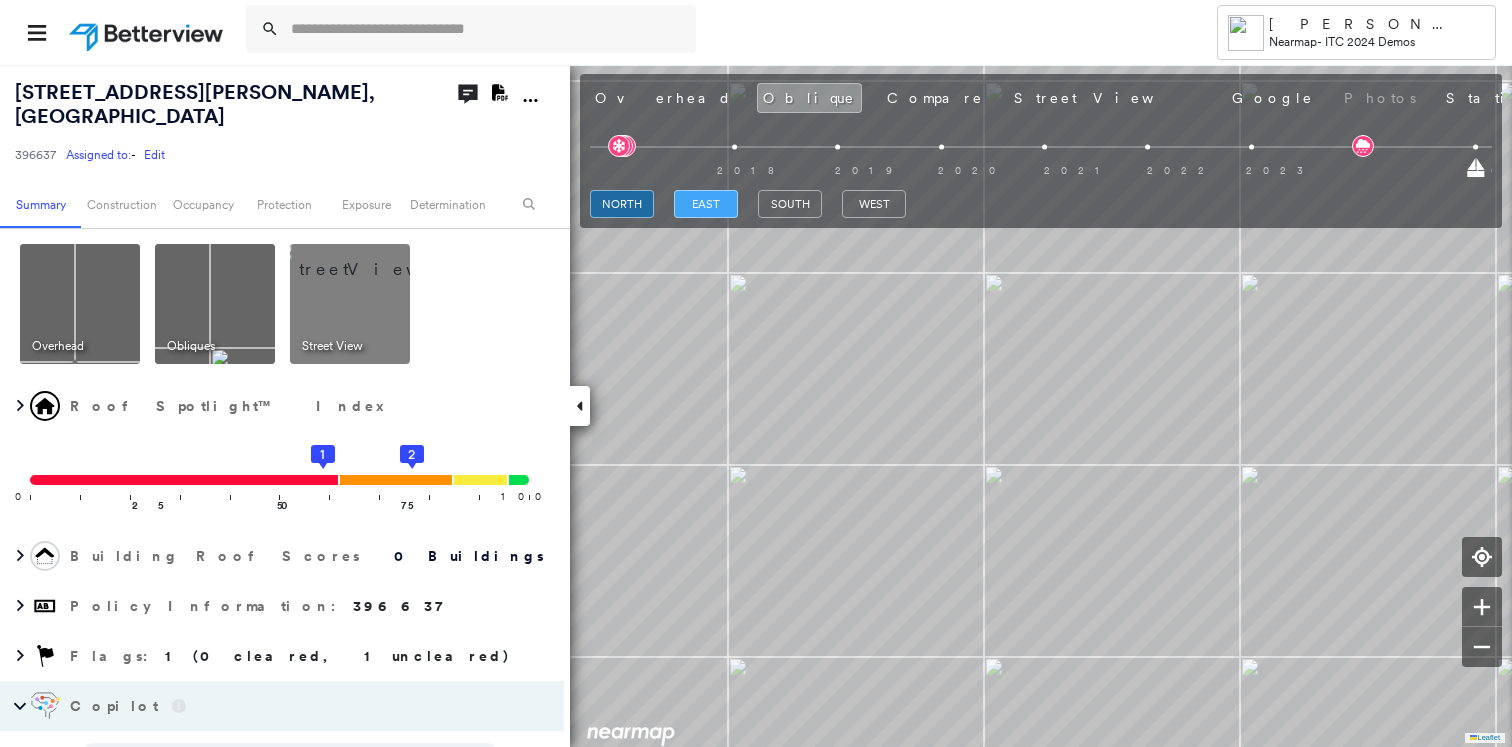 click on "east" at bounding box center (706, 204) 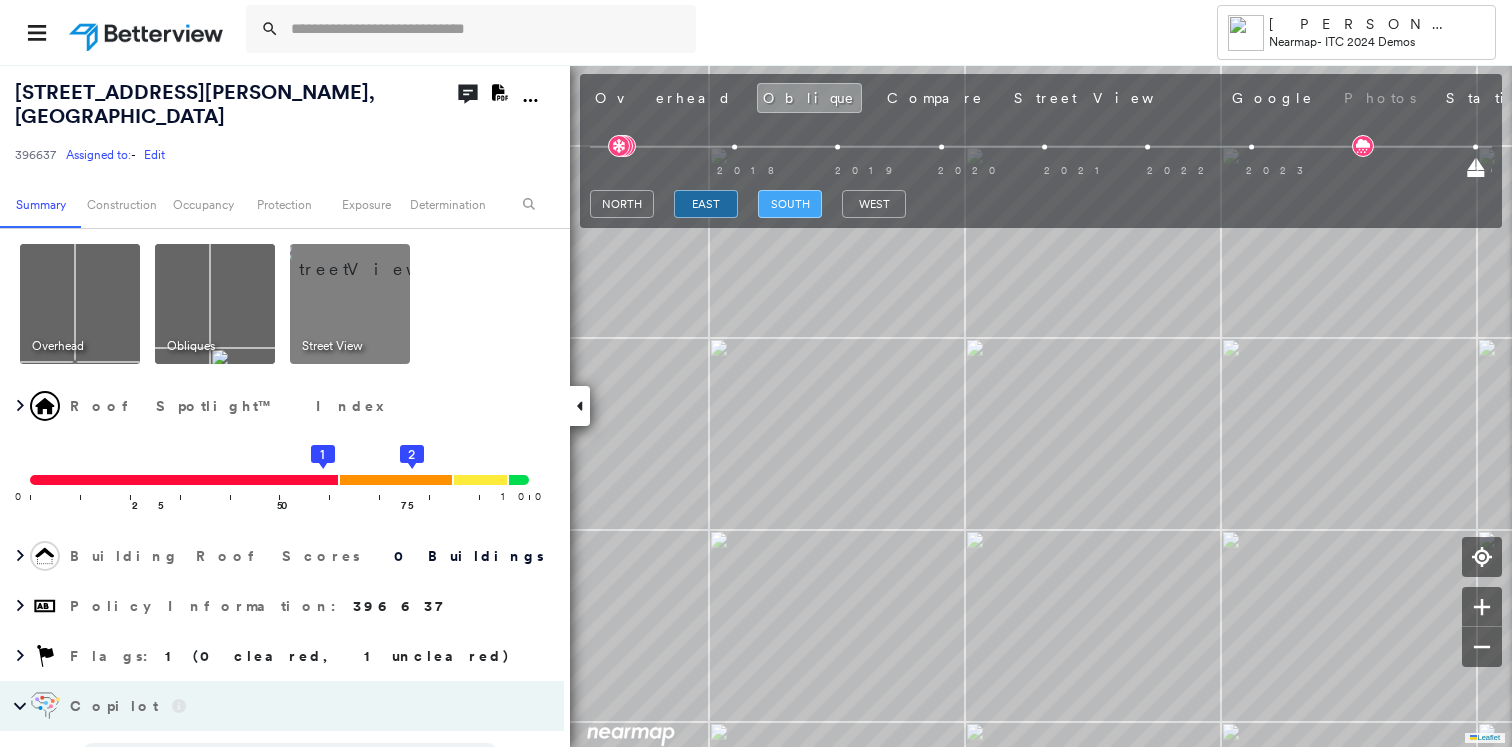 click on "south" at bounding box center (790, 204) 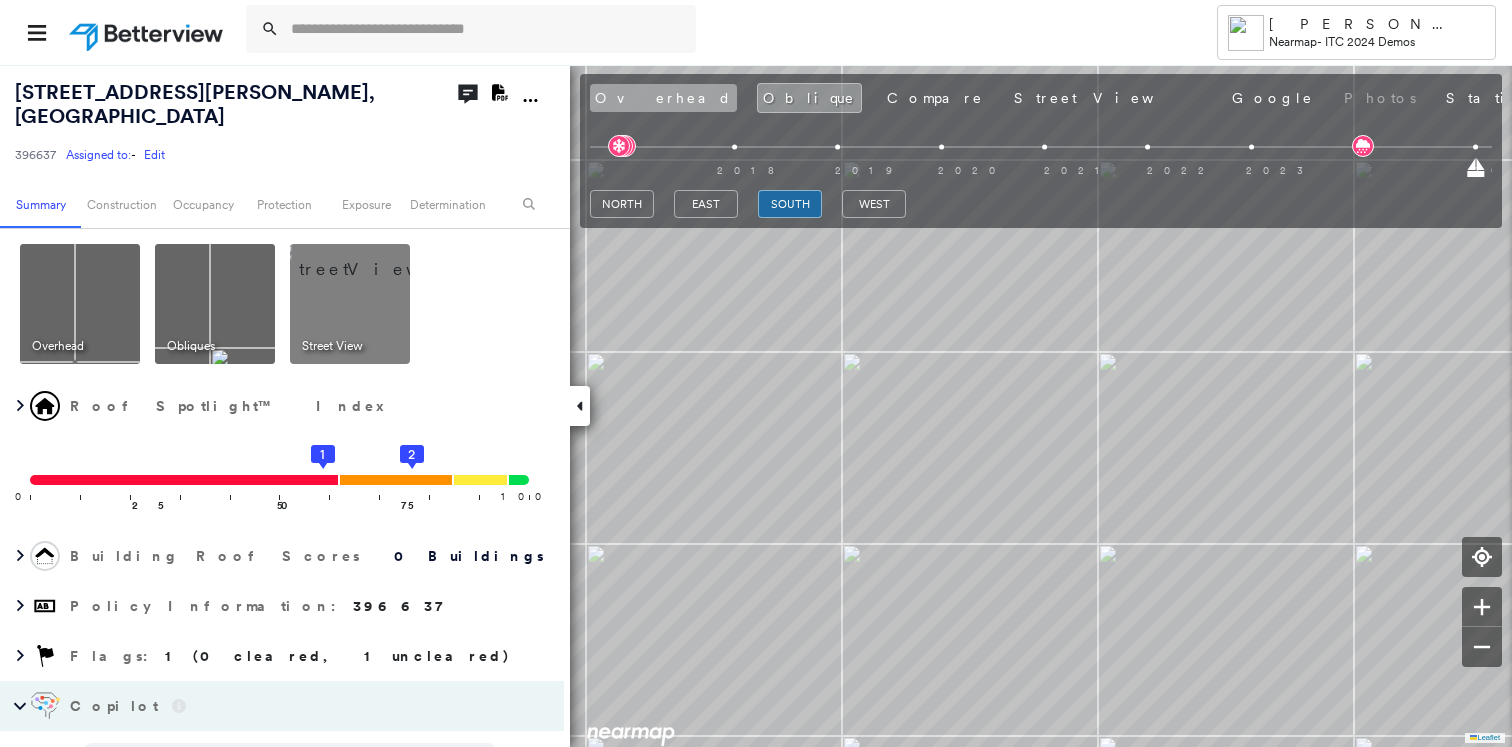 click on "Overhead" at bounding box center [663, 98] 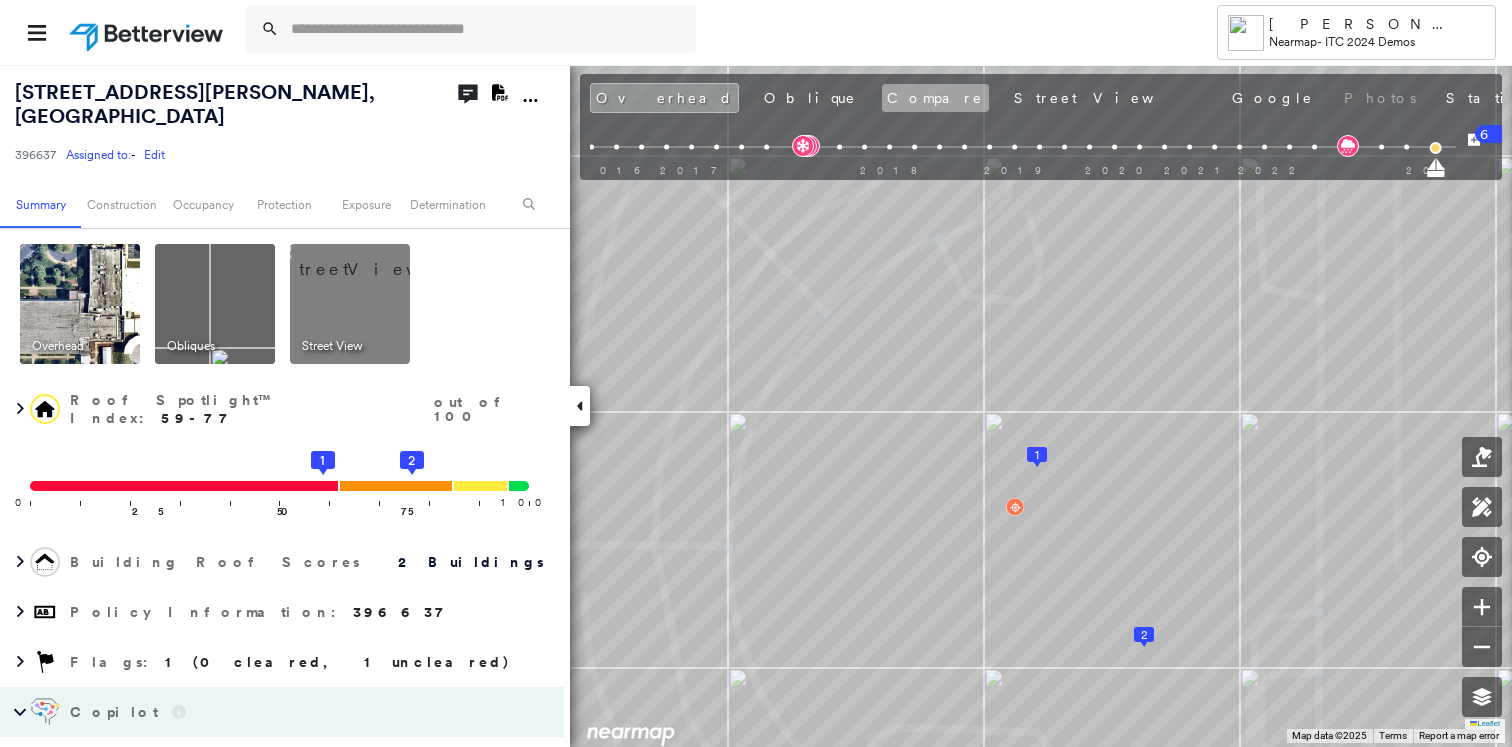 click on "Compare" at bounding box center (935, 98) 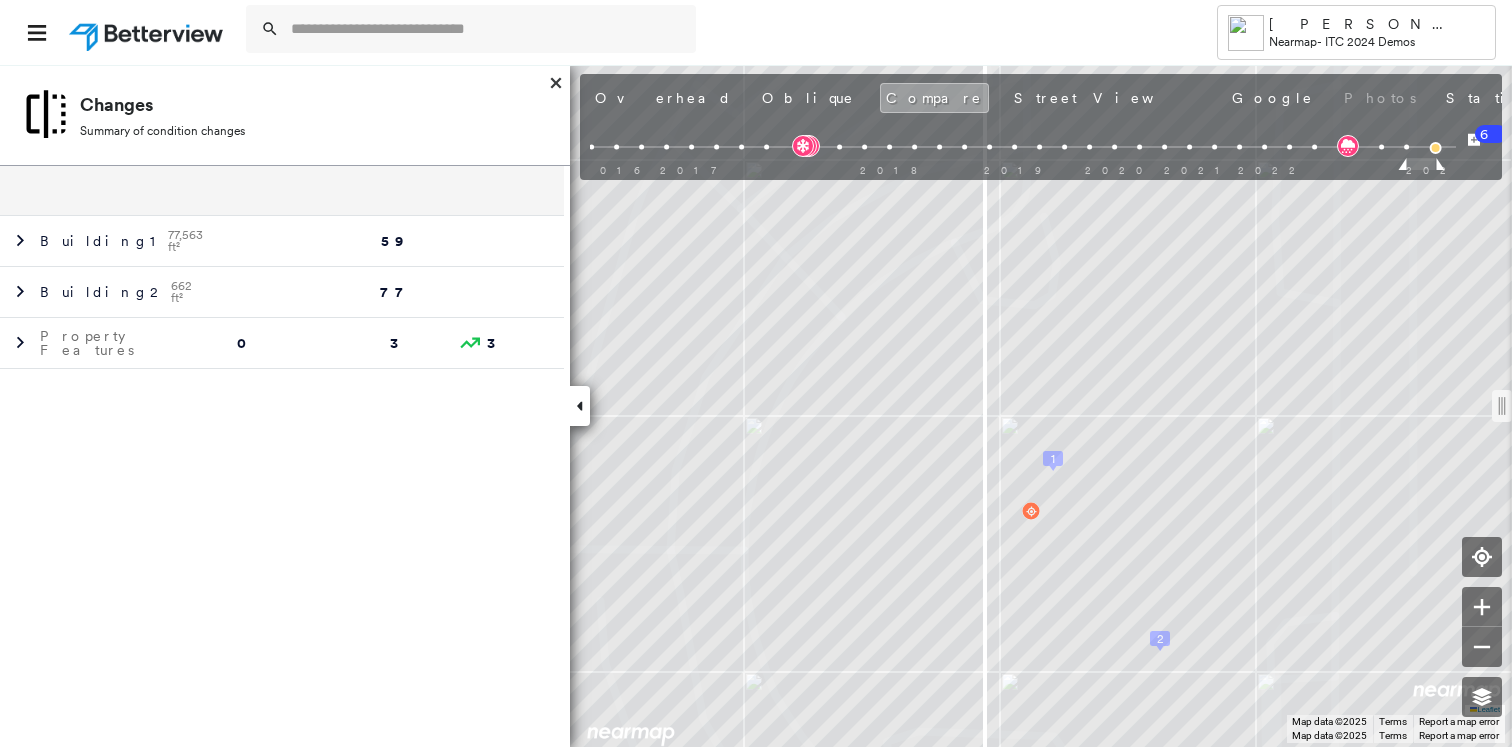 drag, startPoint x: 1037, startPoint y: 406, endPoint x: 985, endPoint y: 429, distance: 56.859474 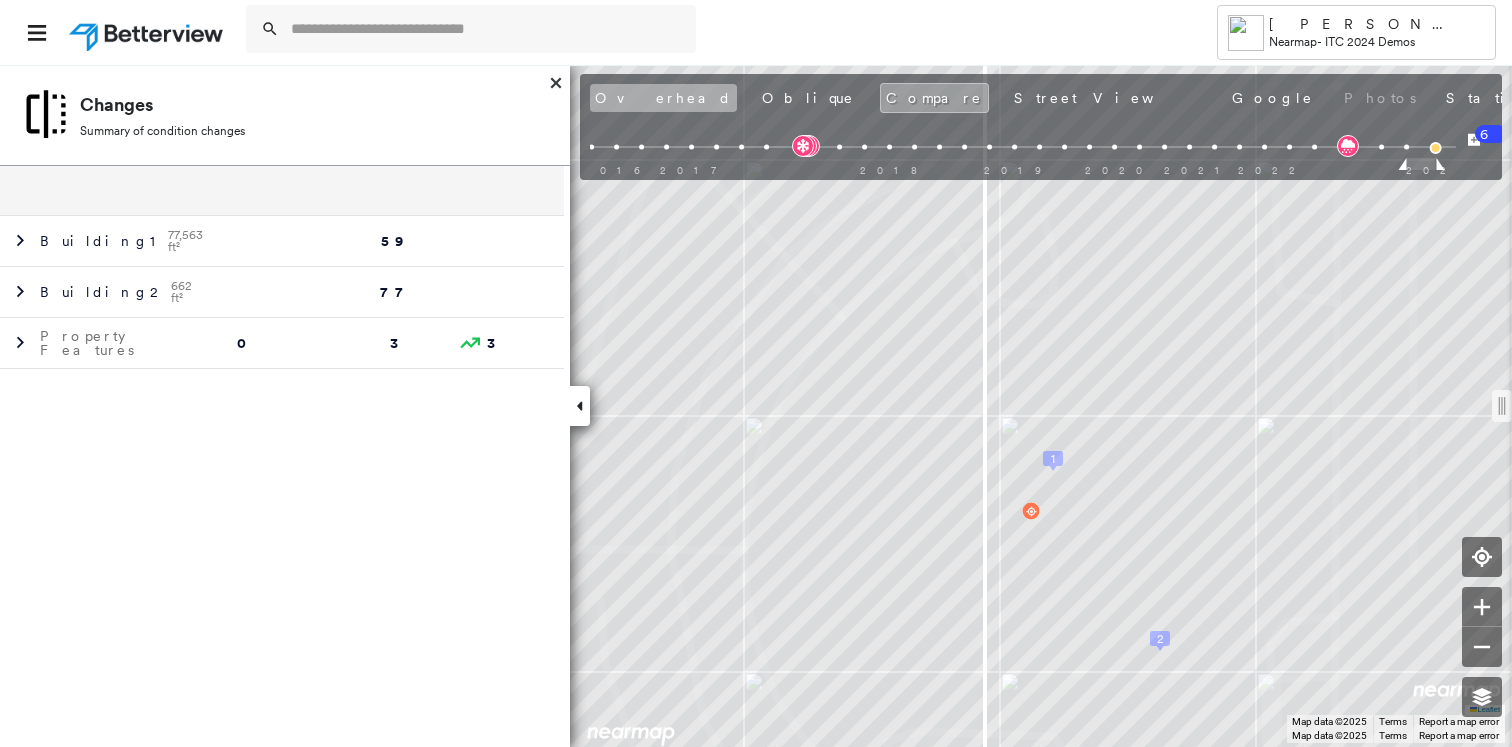 click on "Overhead" at bounding box center (663, 98) 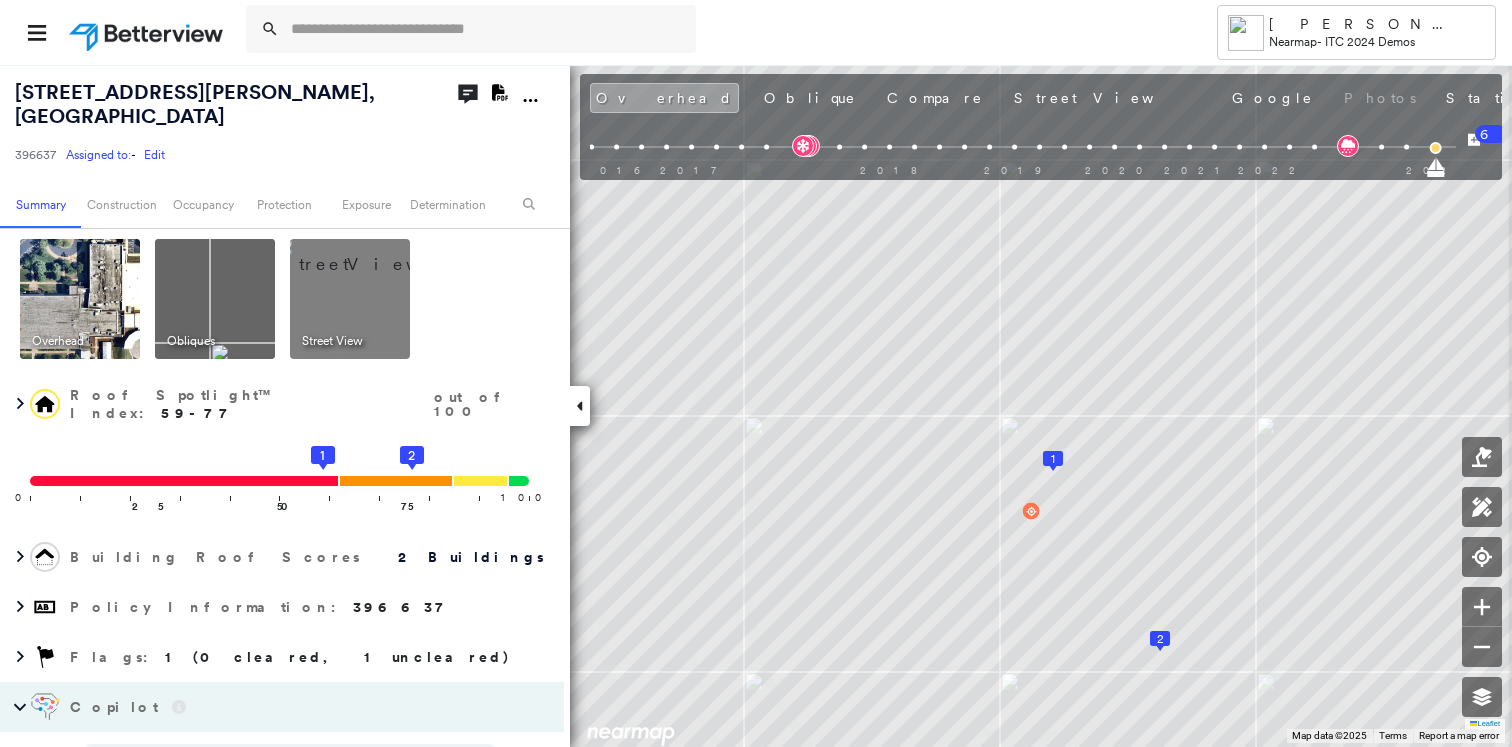 scroll, scrollTop: 0, scrollLeft: 0, axis: both 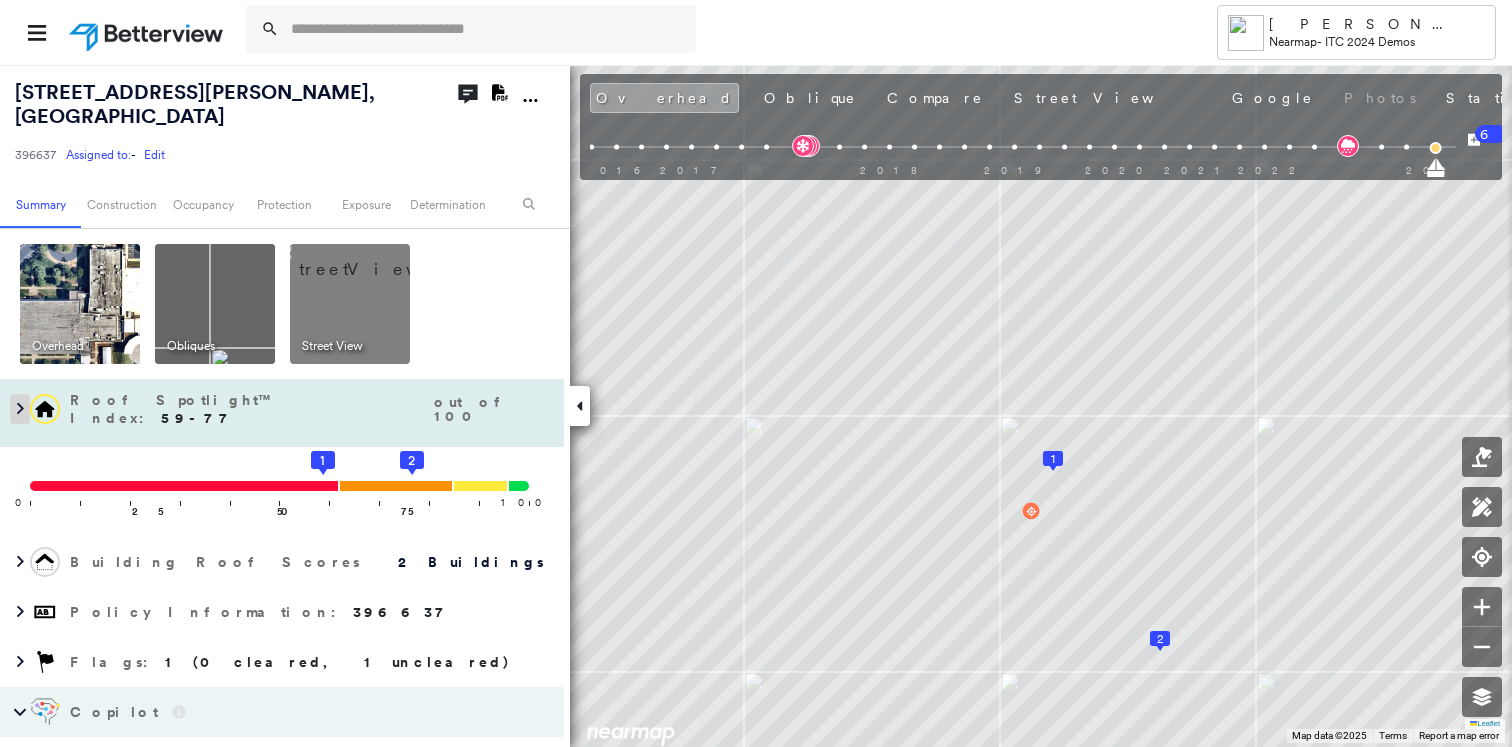 click 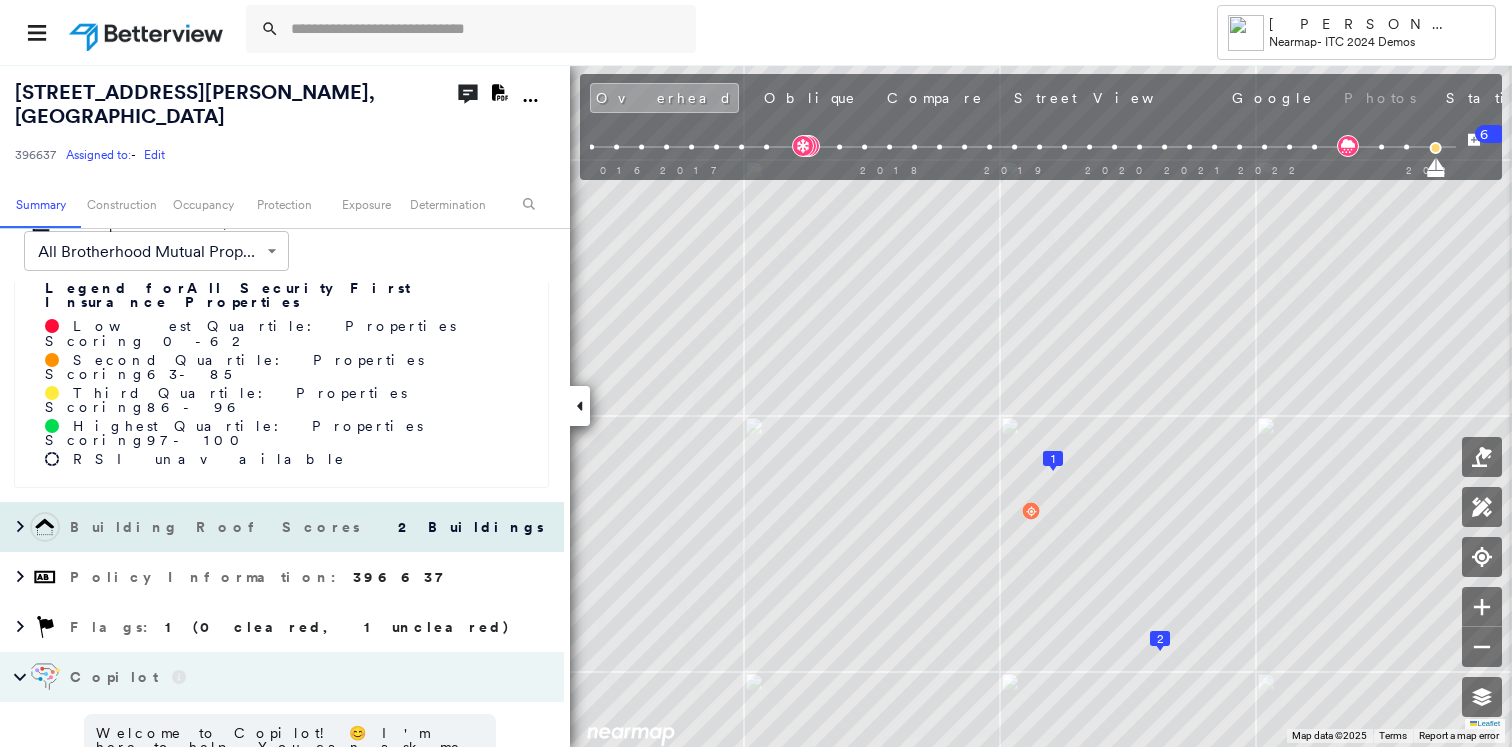 scroll, scrollTop: 400, scrollLeft: 0, axis: vertical 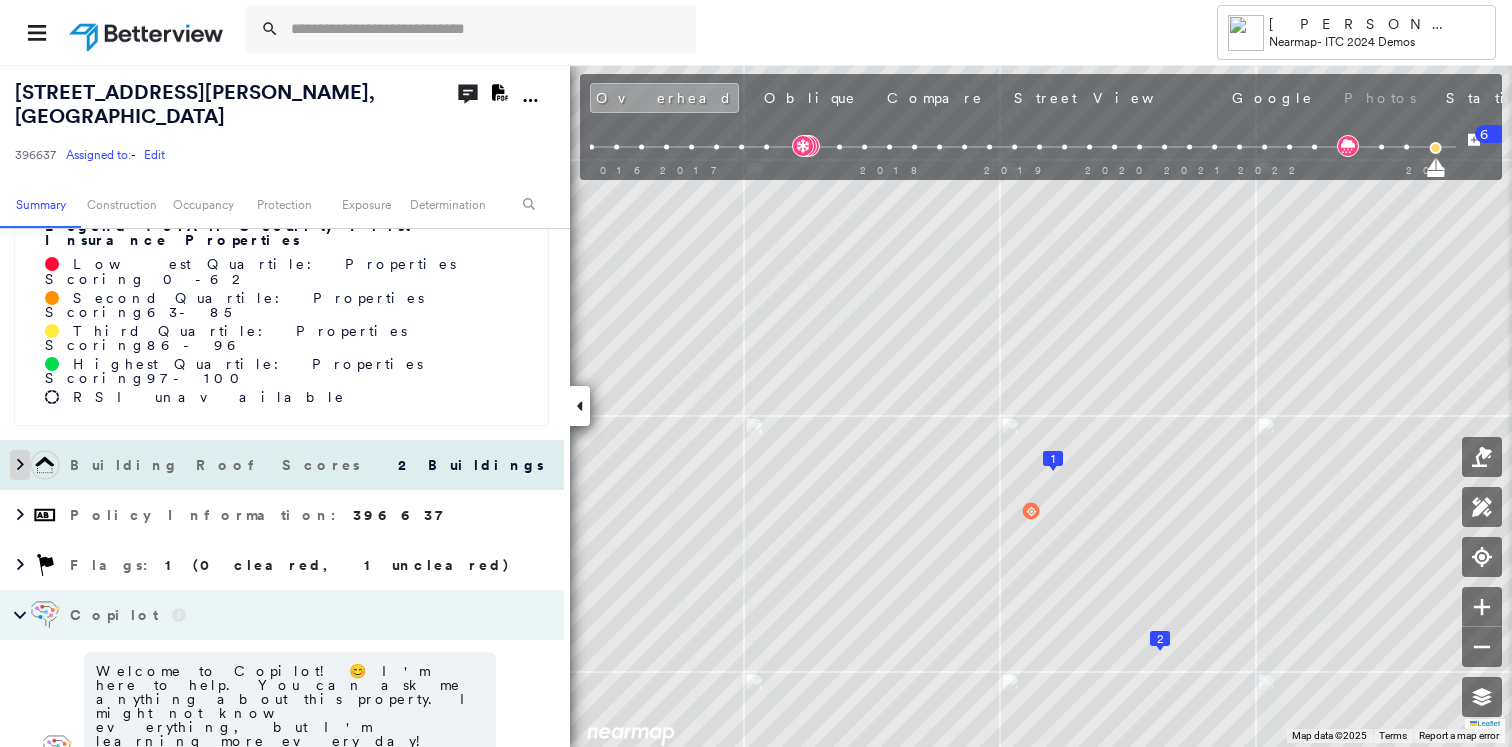 click 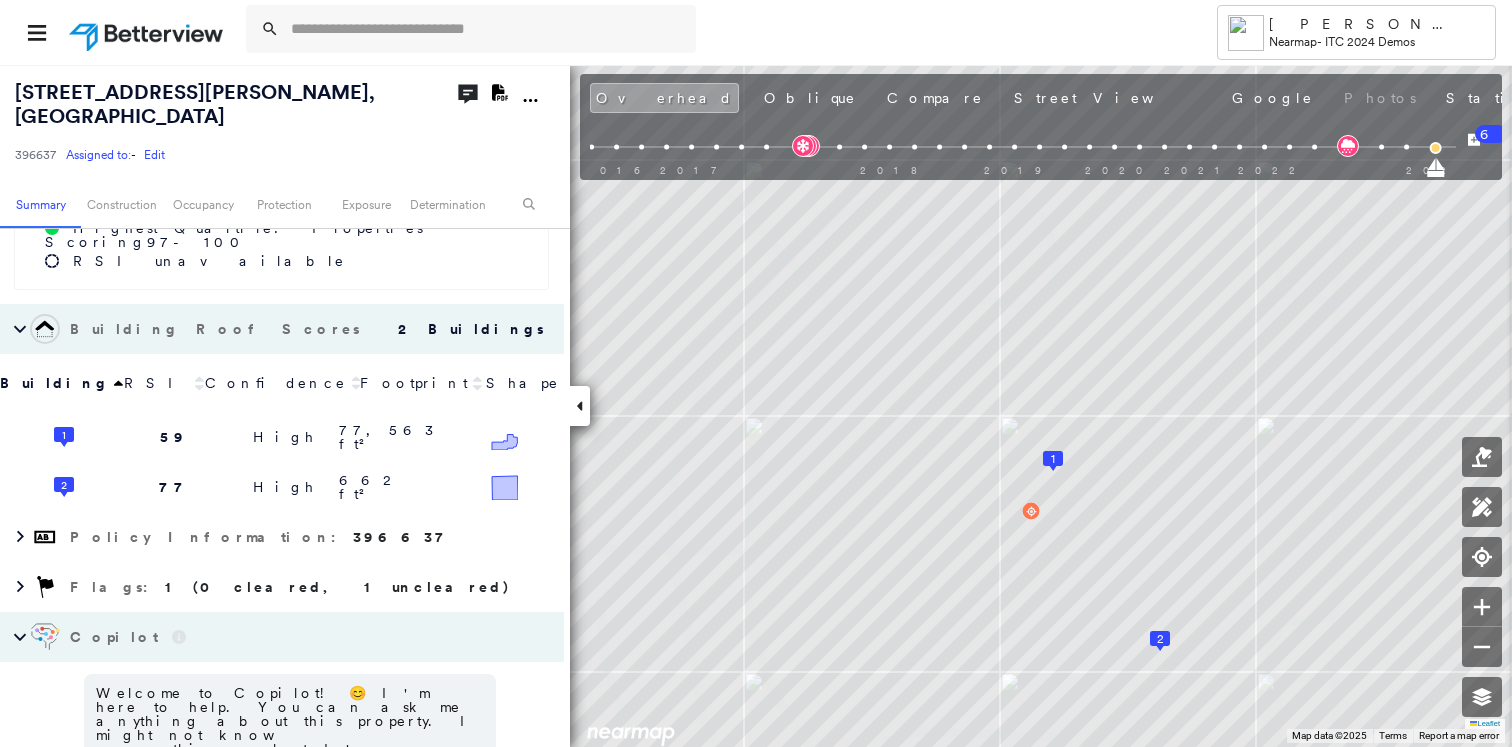 scroll, scrollTop: 538, scrollLeft: 0, axis: vertical 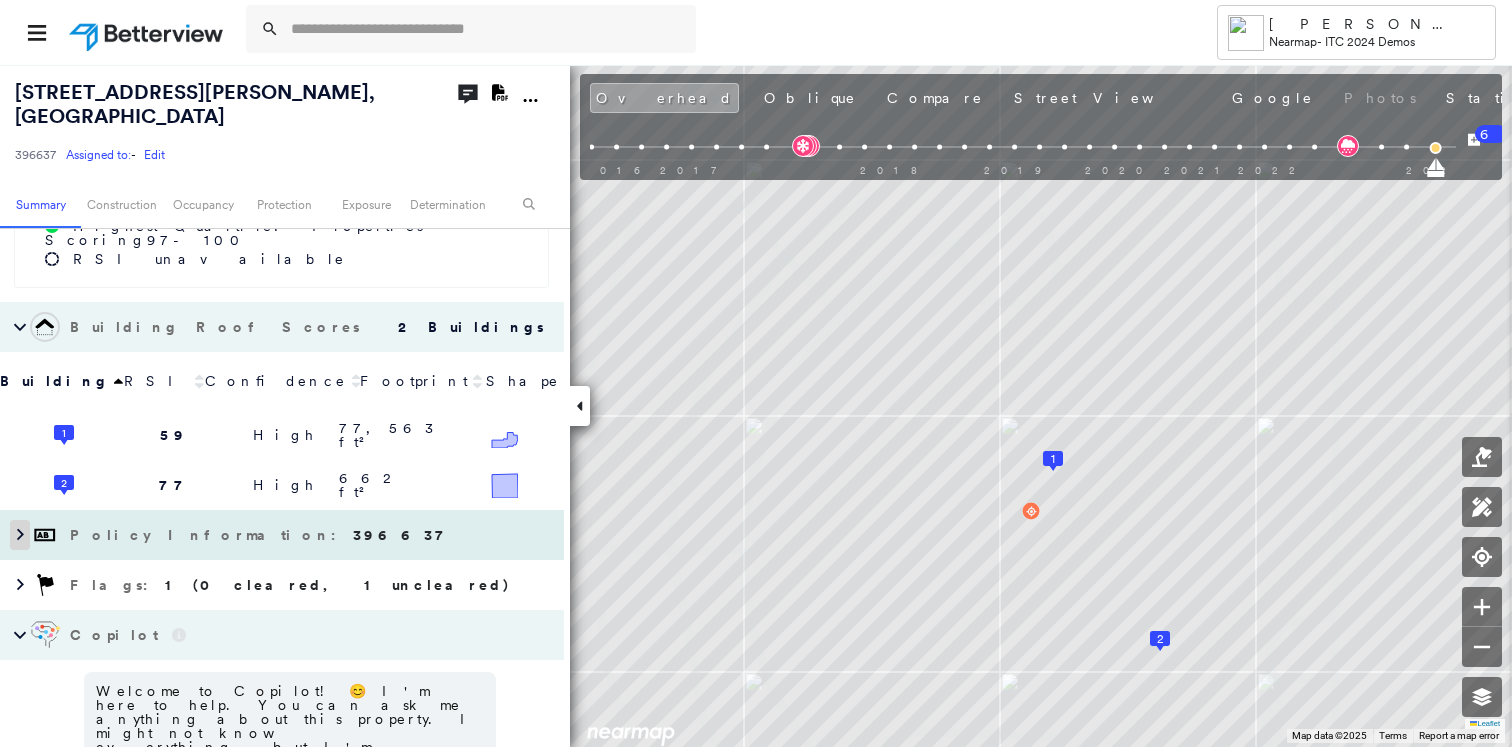 click 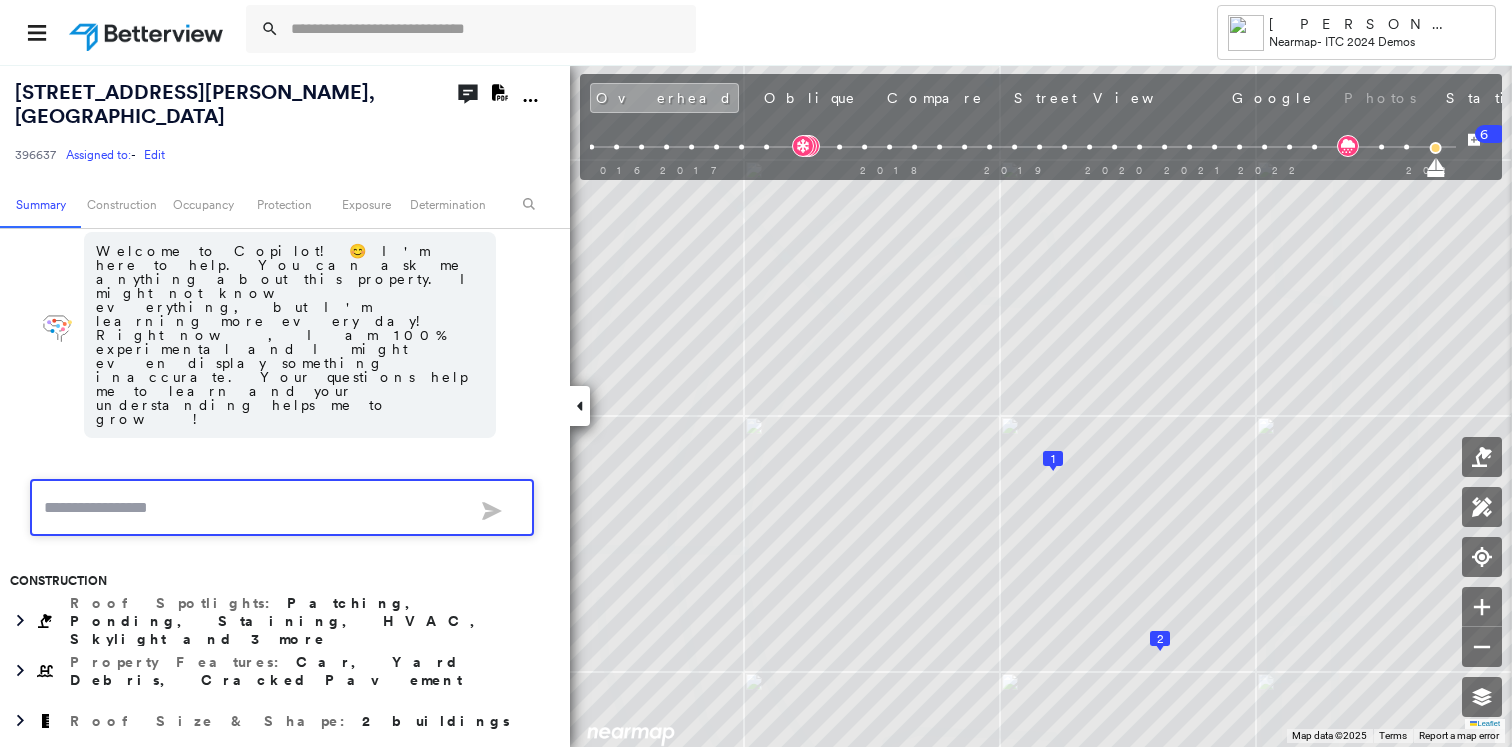 scroll, scrollTop: 1924, scrollLeft: 0, axis: vertical 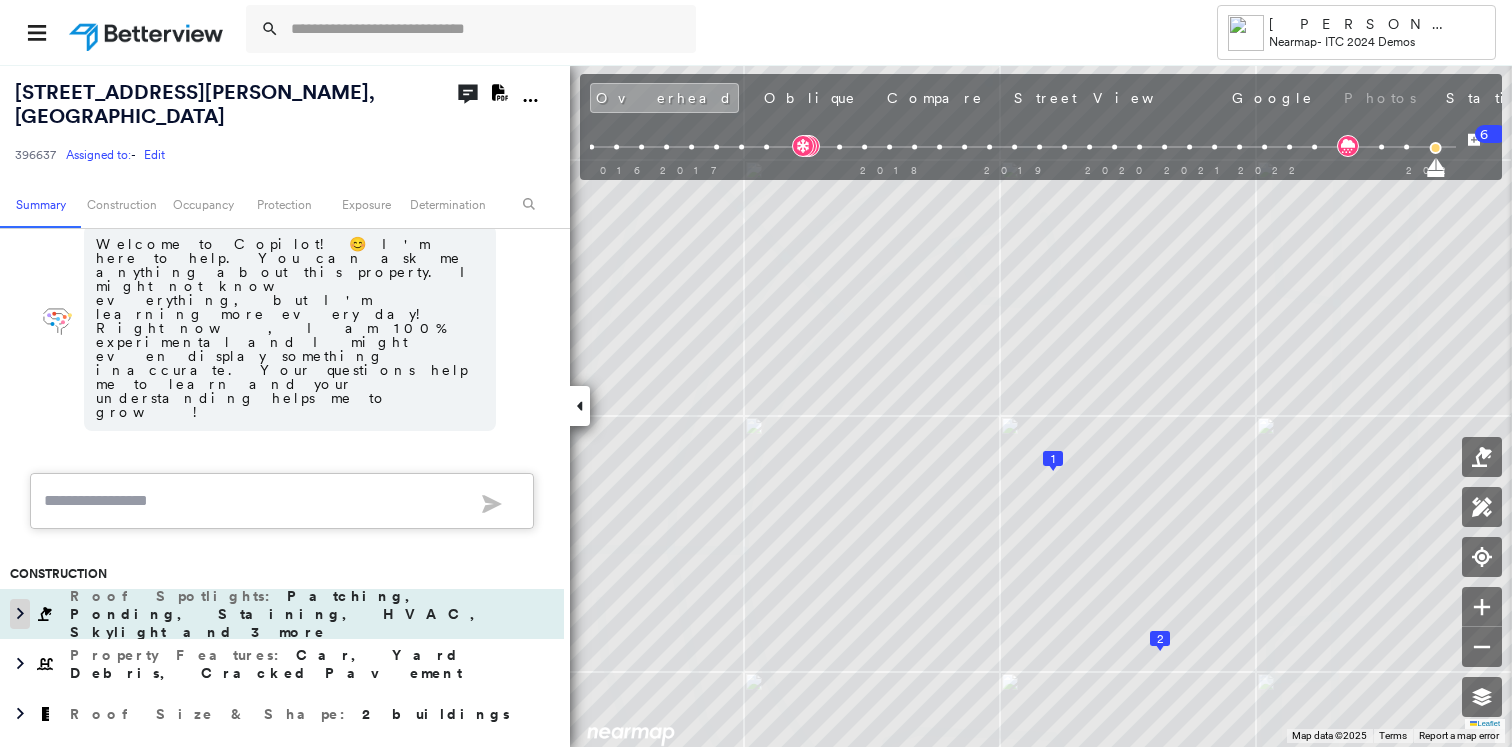 click 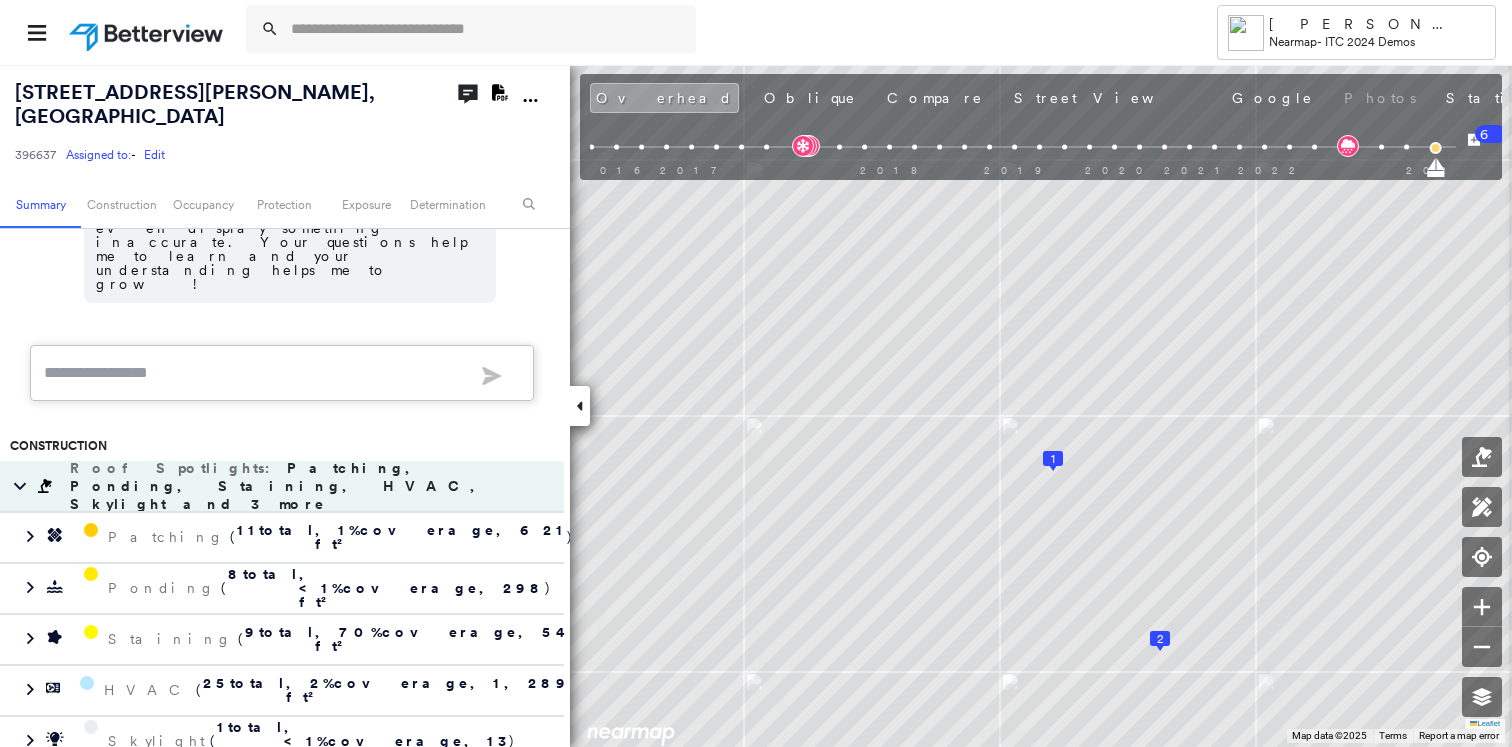 scroll, scrollTop: 2064, scrollLeft: 0, axis: vertical 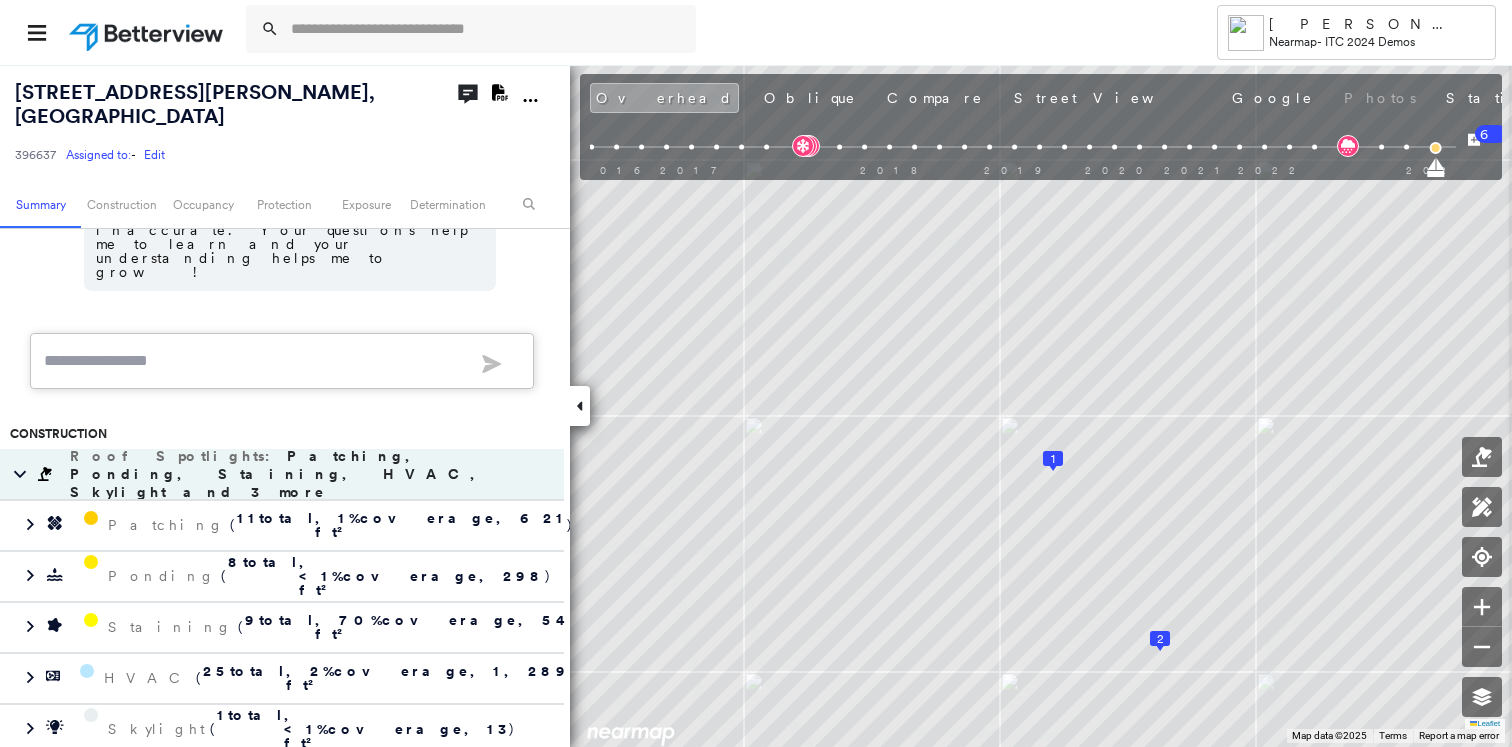 click 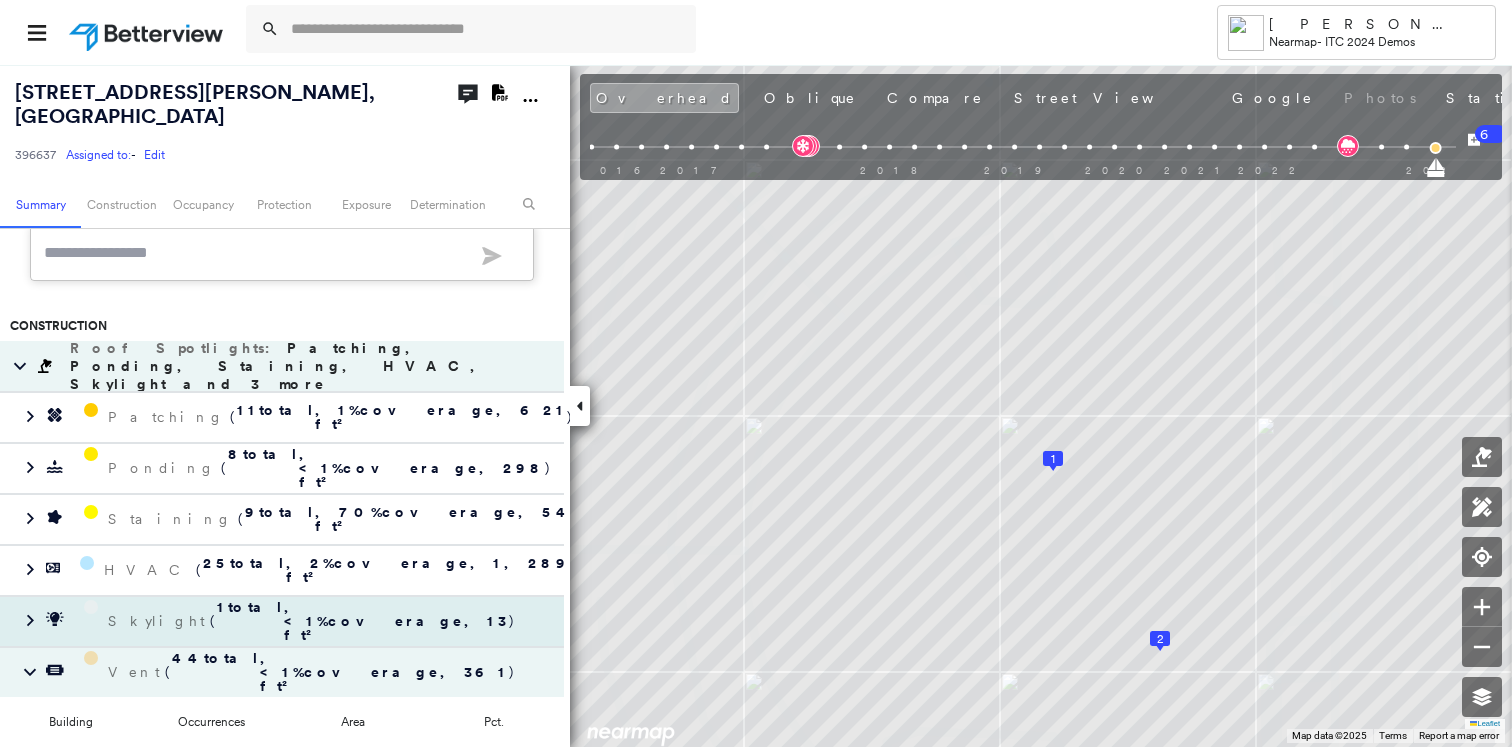 scroll, scrollTop: 2174, scrollLeft: 0, axis: vertical 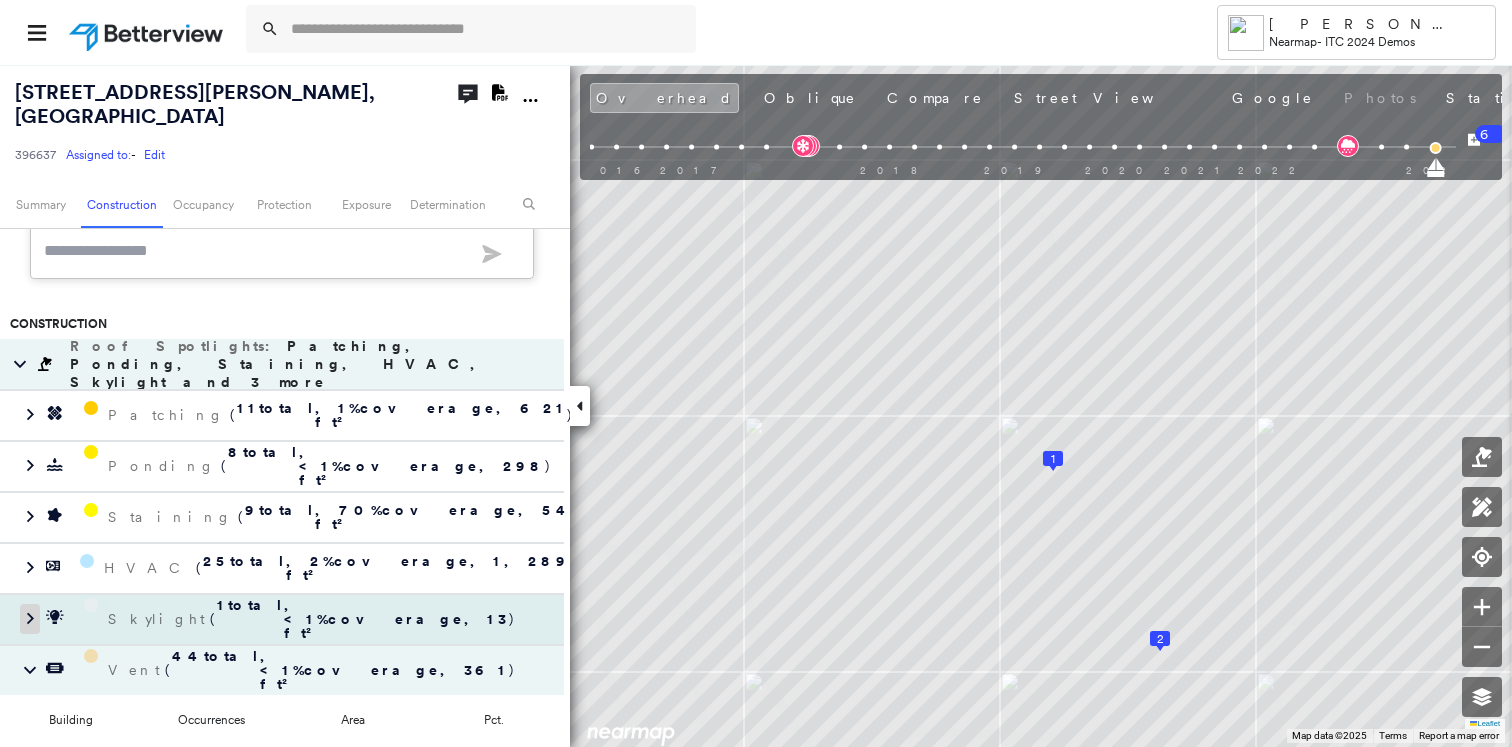 click 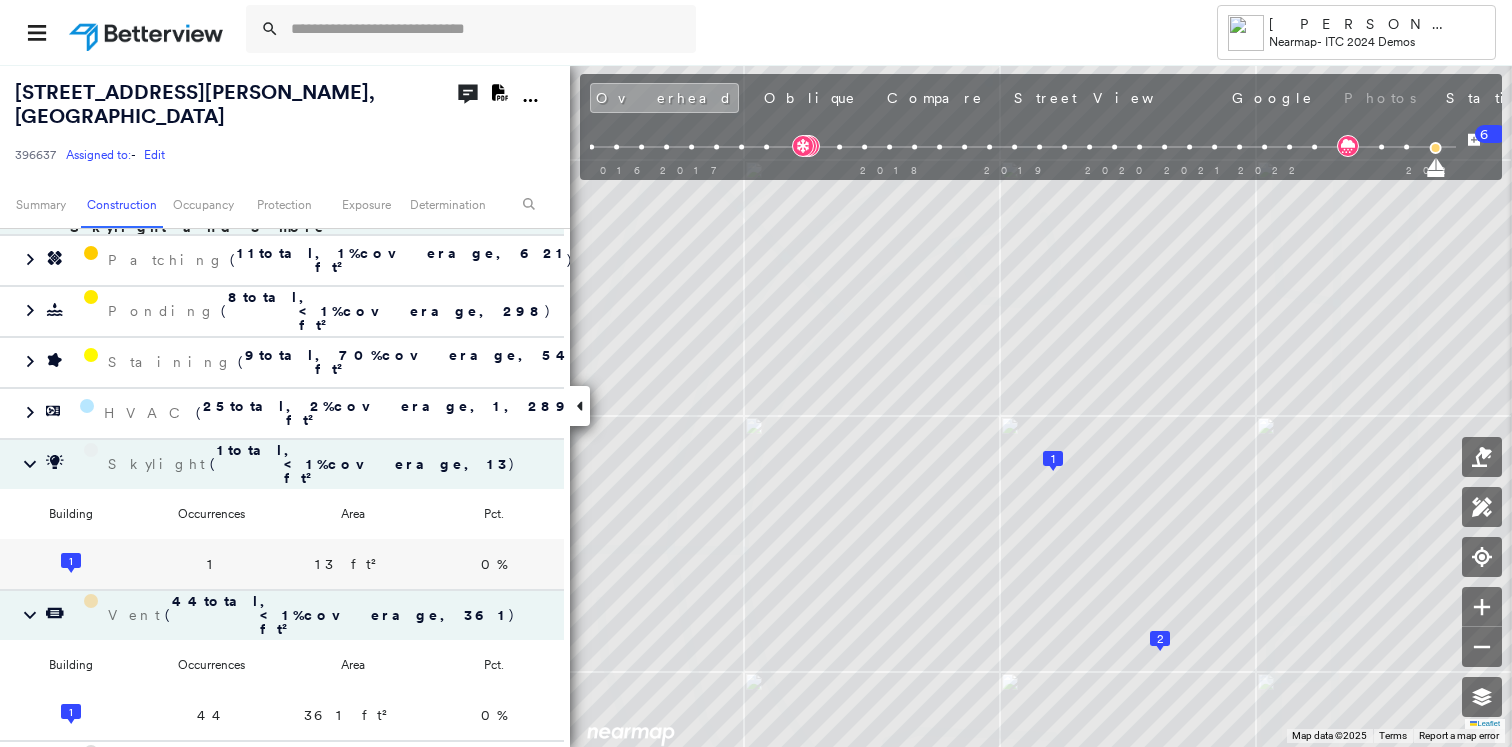 scroll, scrollTop: 2328, scrollLeft: 0, axis: vertical 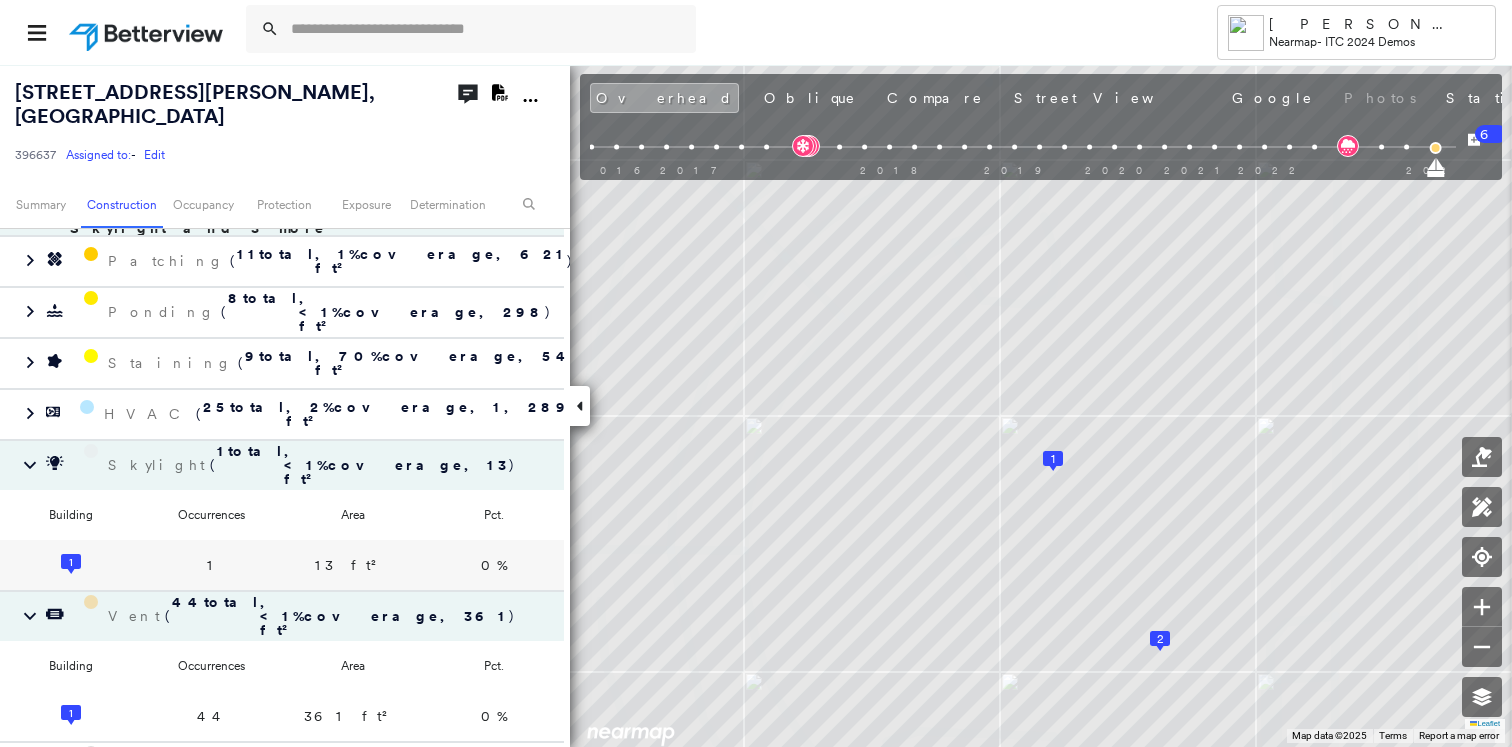 click on "13 ft²" at bounding box center [353, 565] 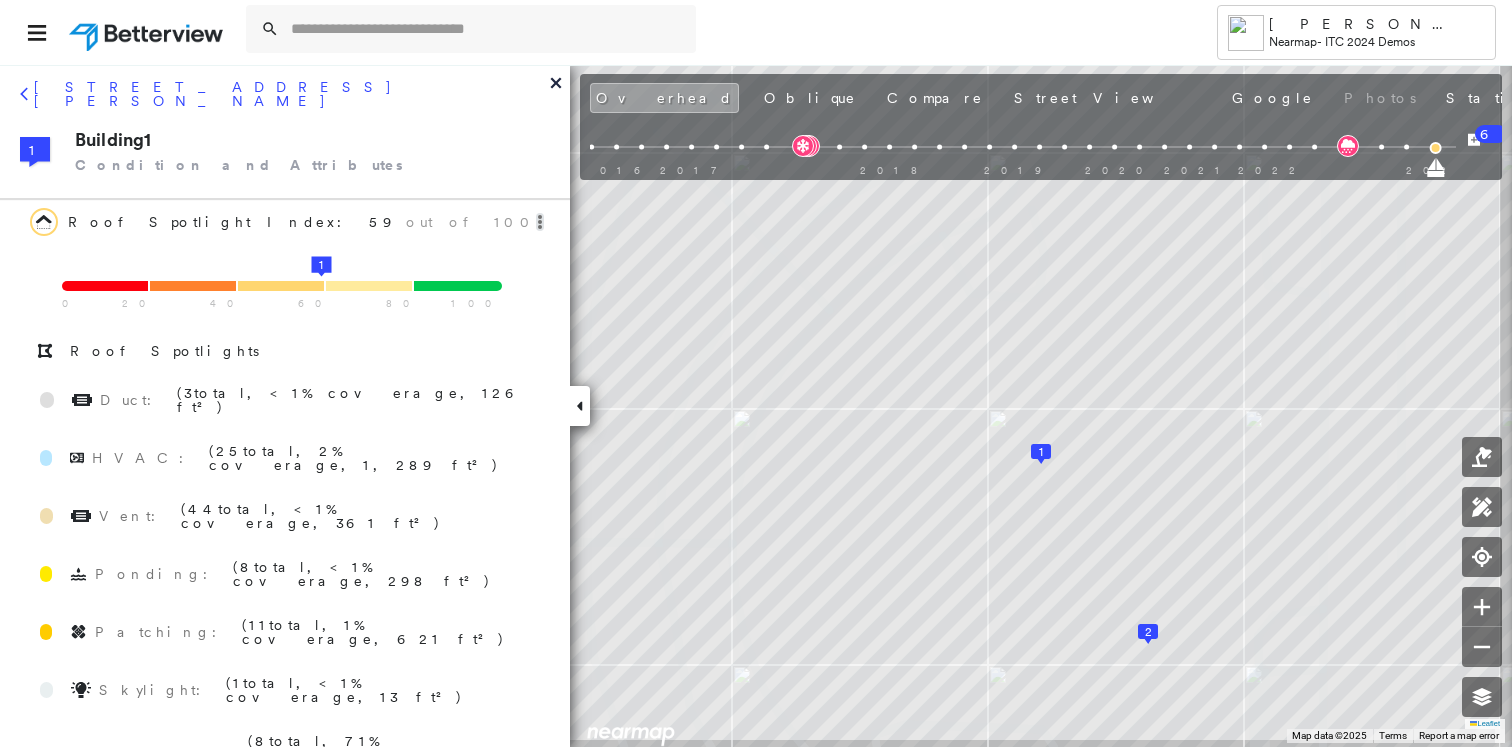 scroll, scrollTop: 2740, scrollLeft: 0, axis: vertical 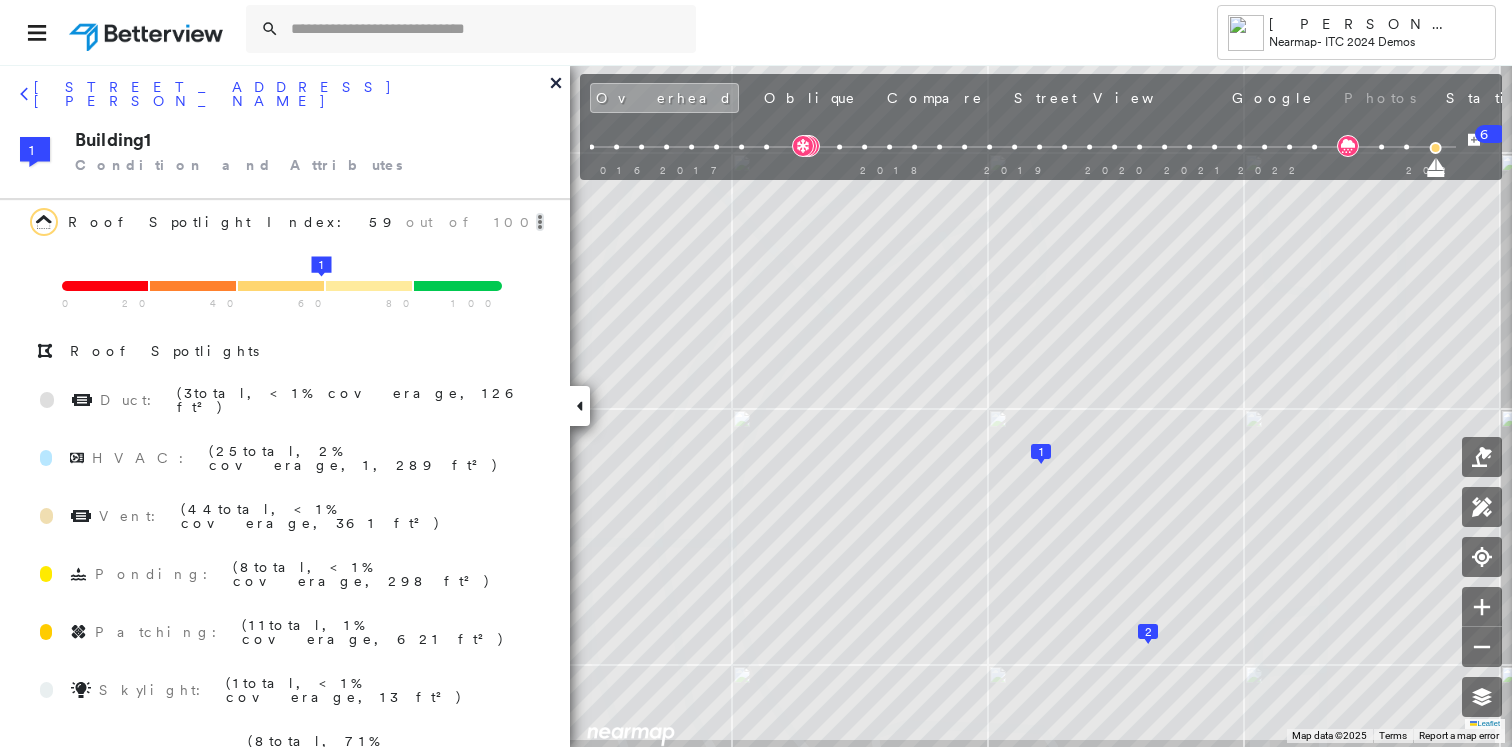 click 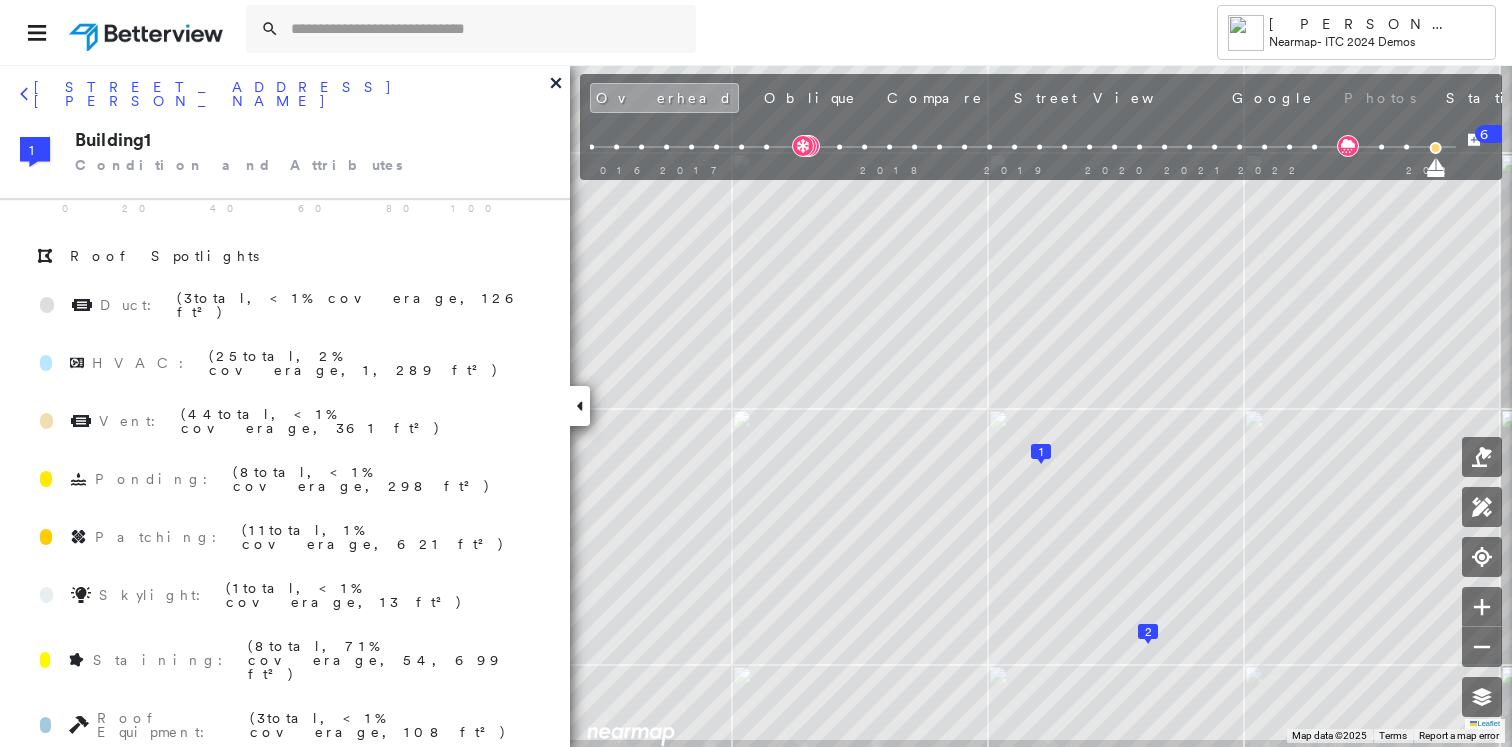 scroll, scrollTop: 96, scrollLeft: 0, axis: vertical 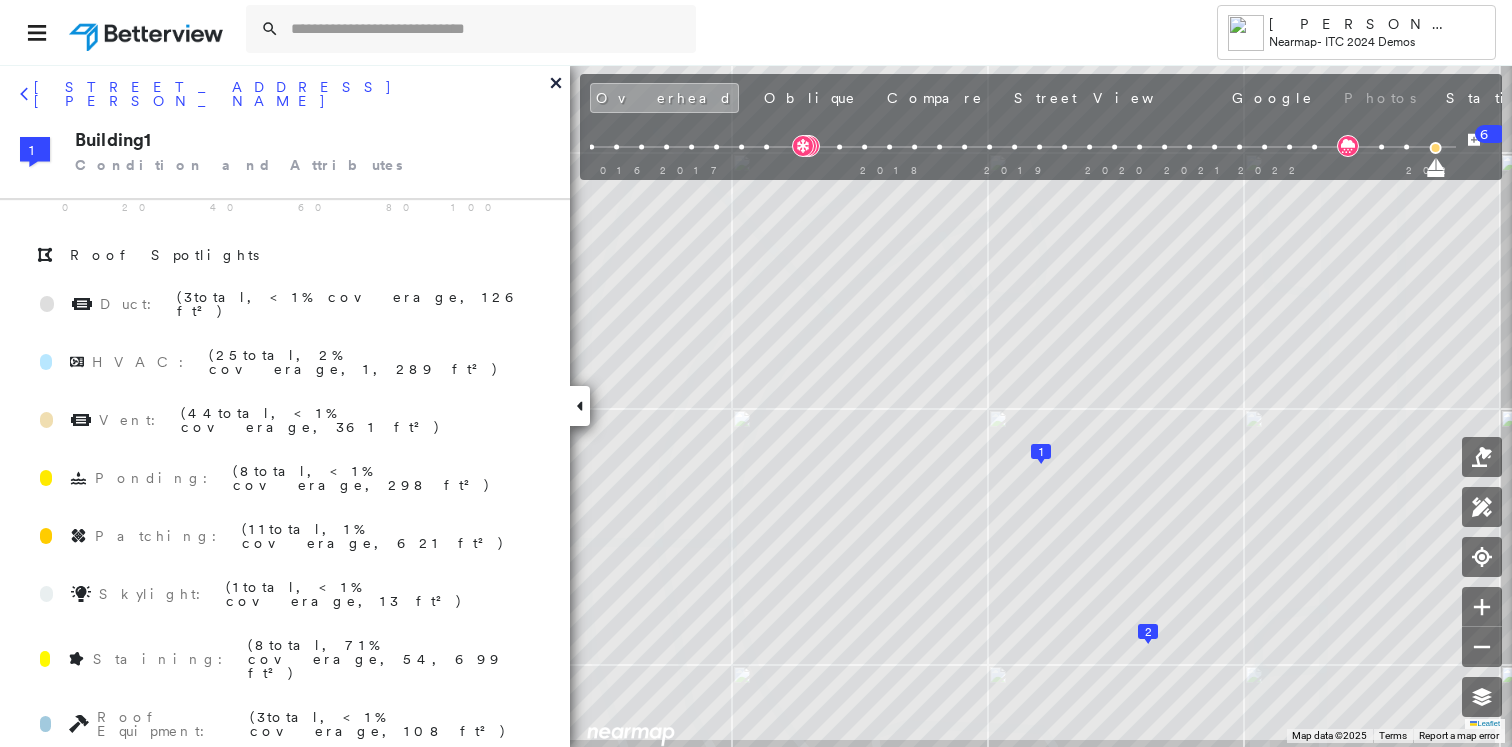 click on "1  total" at bounding box center (264, 587) 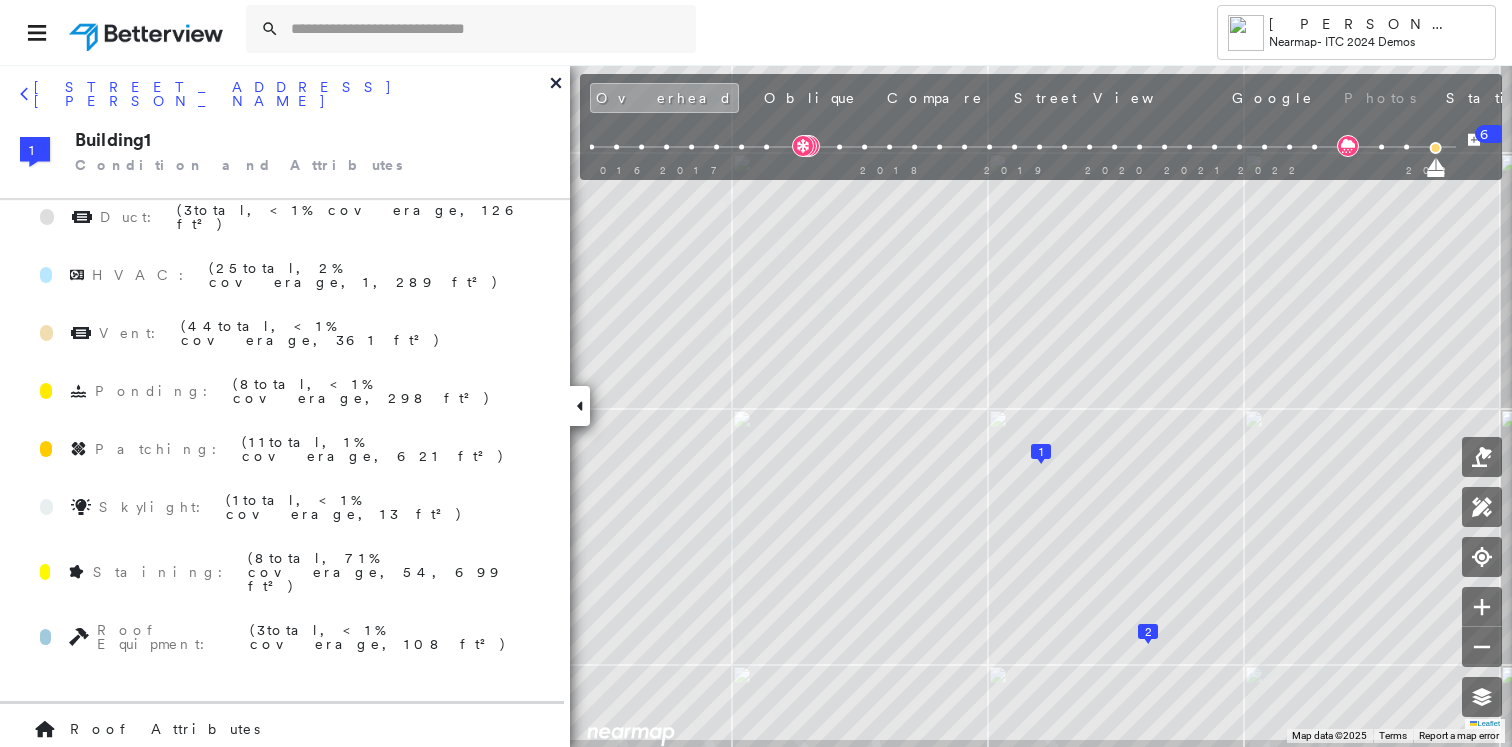 scroll, scrollTop: 210, scrollLeft: 0, axis: vertical 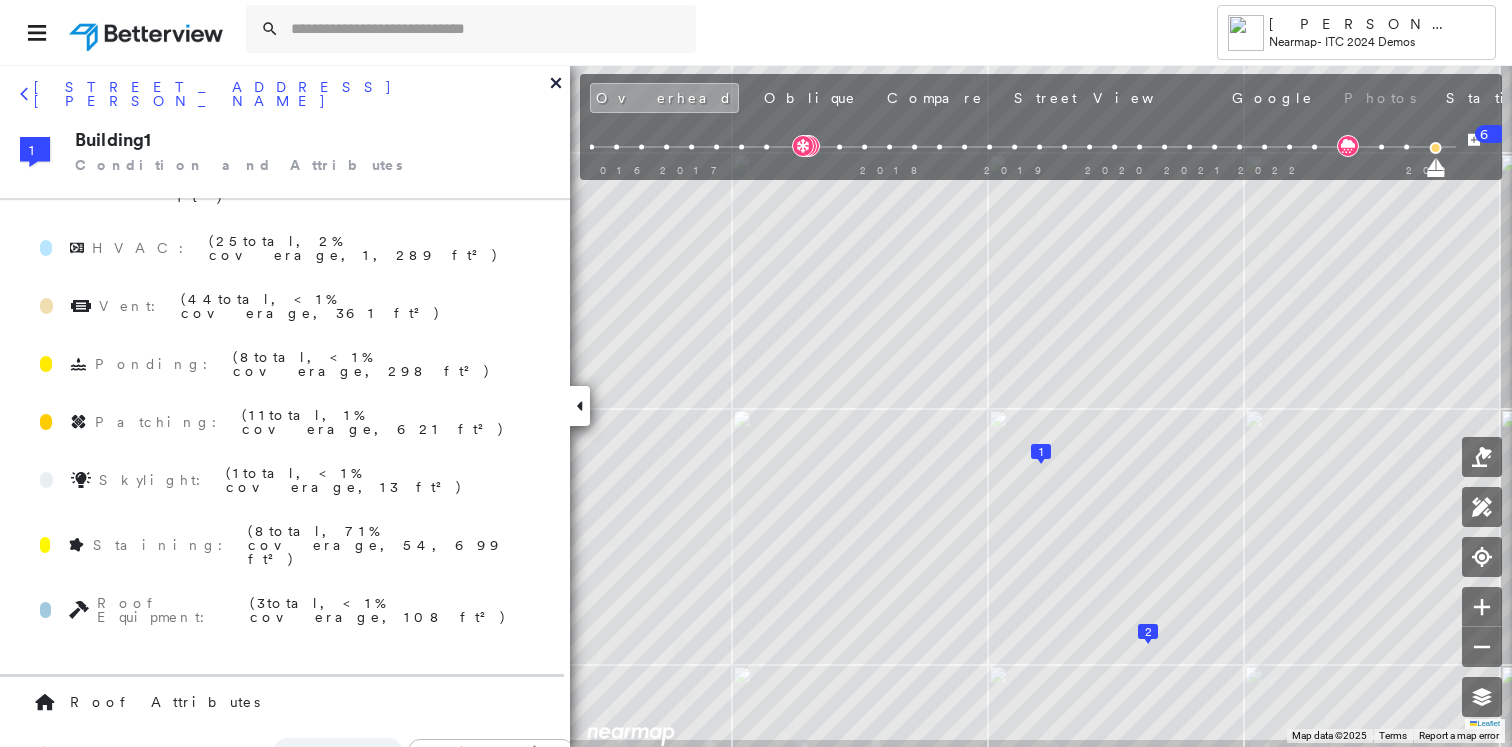 click on "Roof Equipment :" at bounding box center (169, 610) 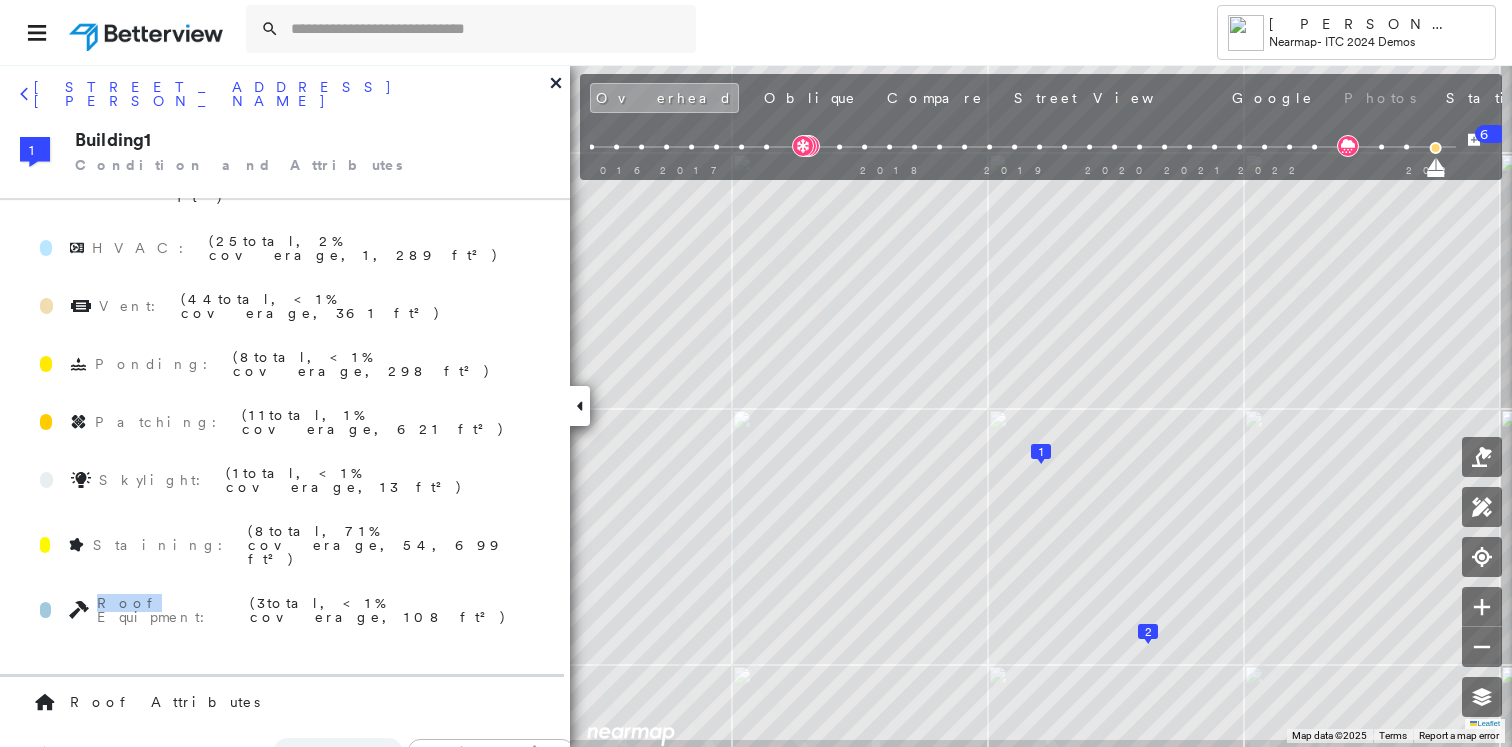 click on "Roof Equipment : ( 3  total ,  <1 % coverage,  108 ft² )" at bounding box center (292, 610) 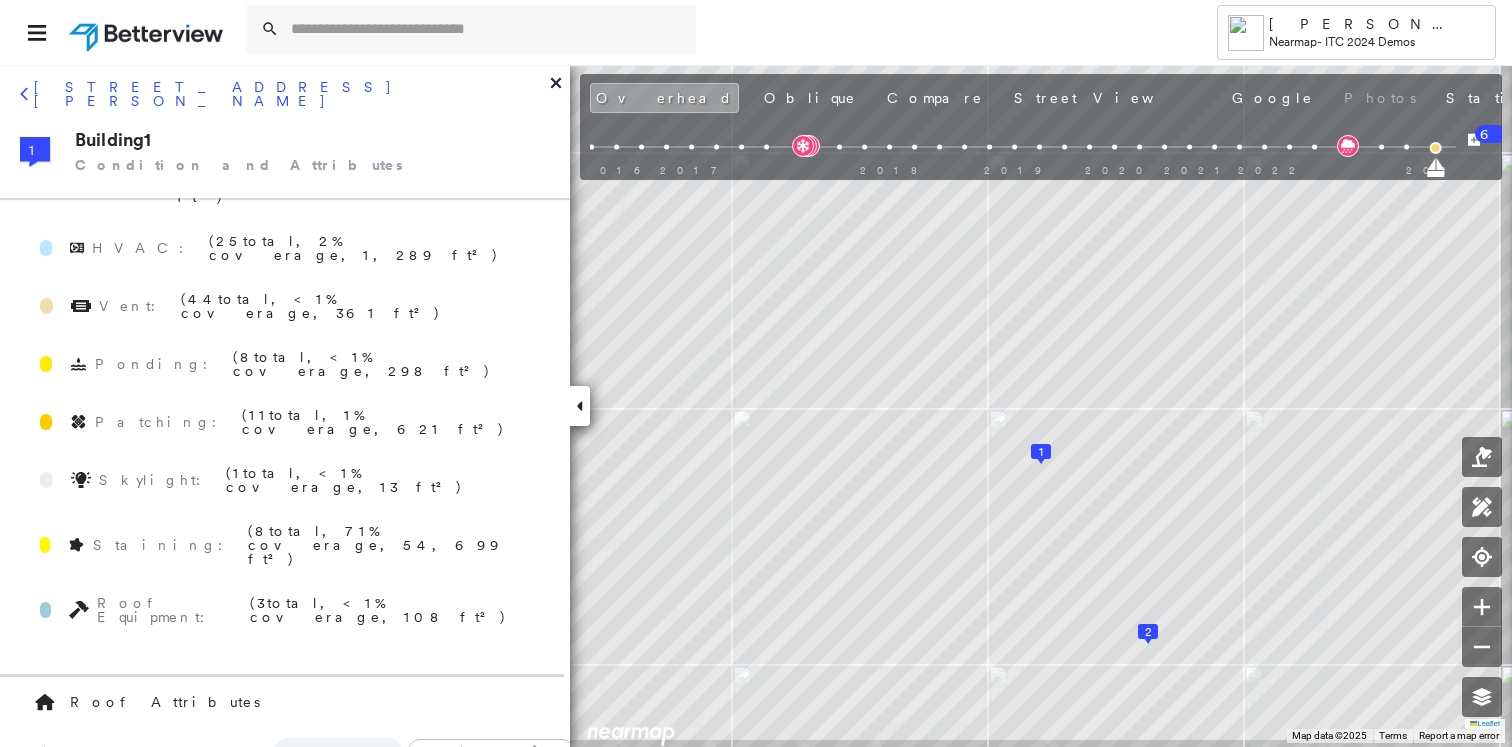 click on "( 3  total ,  <1 % coverage,  108 ft² )" at bounding box center [393, 610] 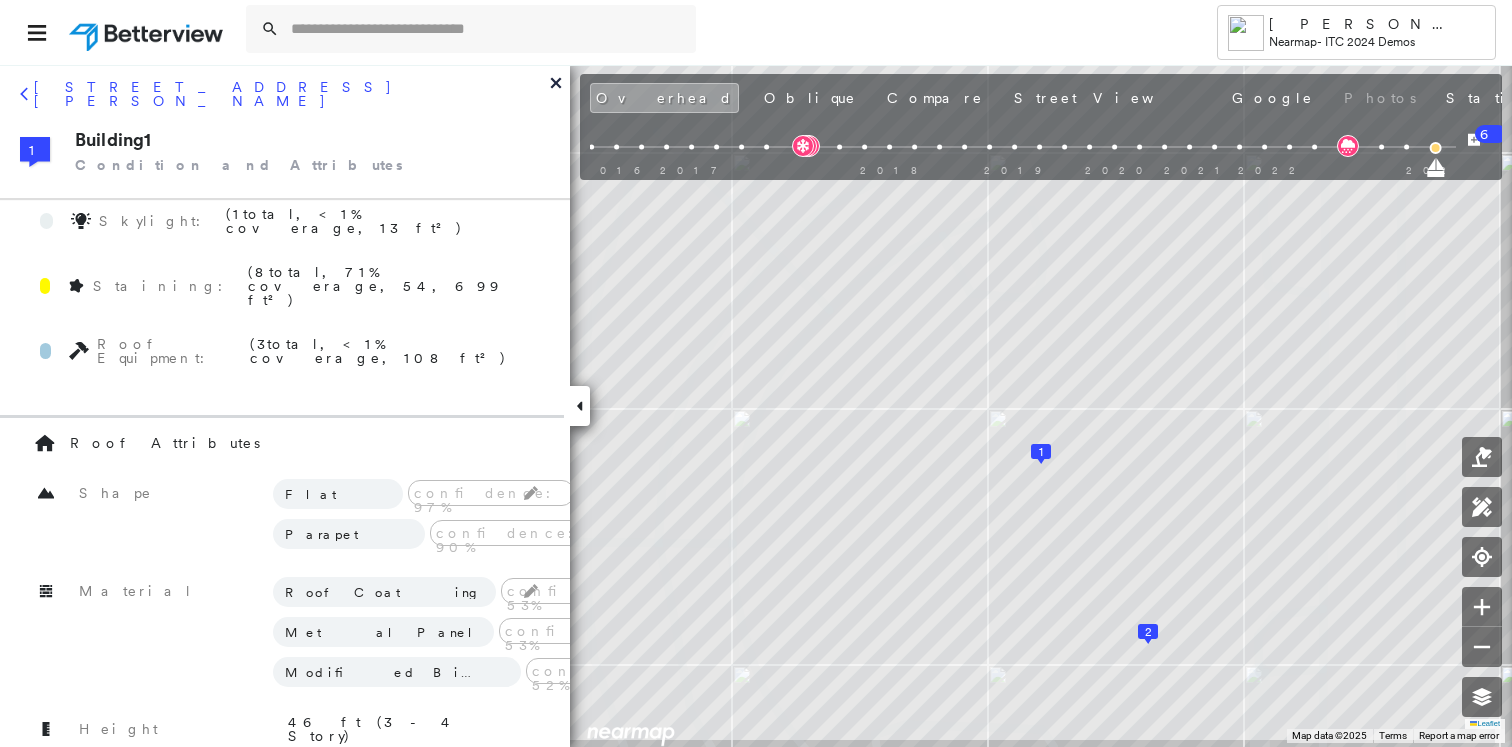 scroll, scrollTop: 461, scrollLeft: 0, axis: vertical 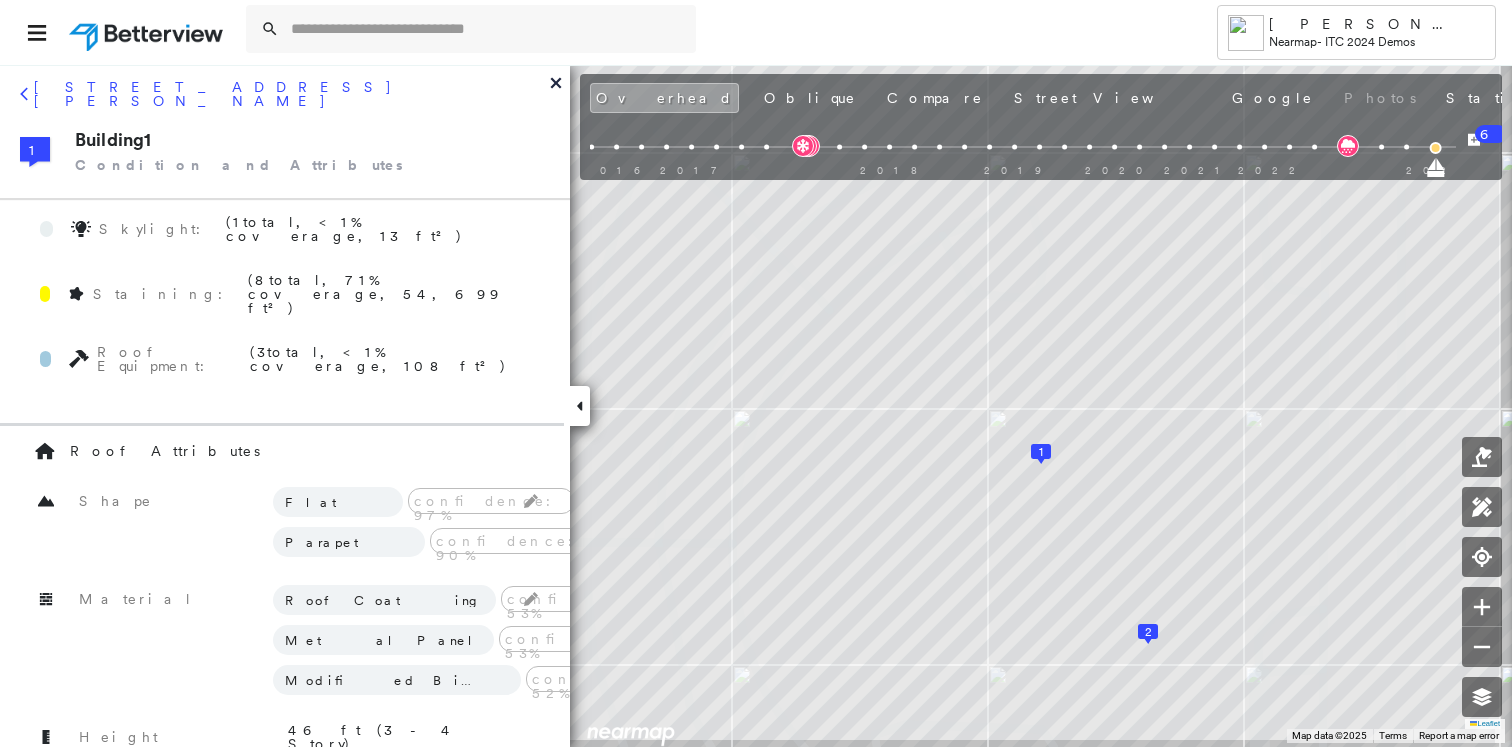 click on "3  total" at bounding box center [288, 352] 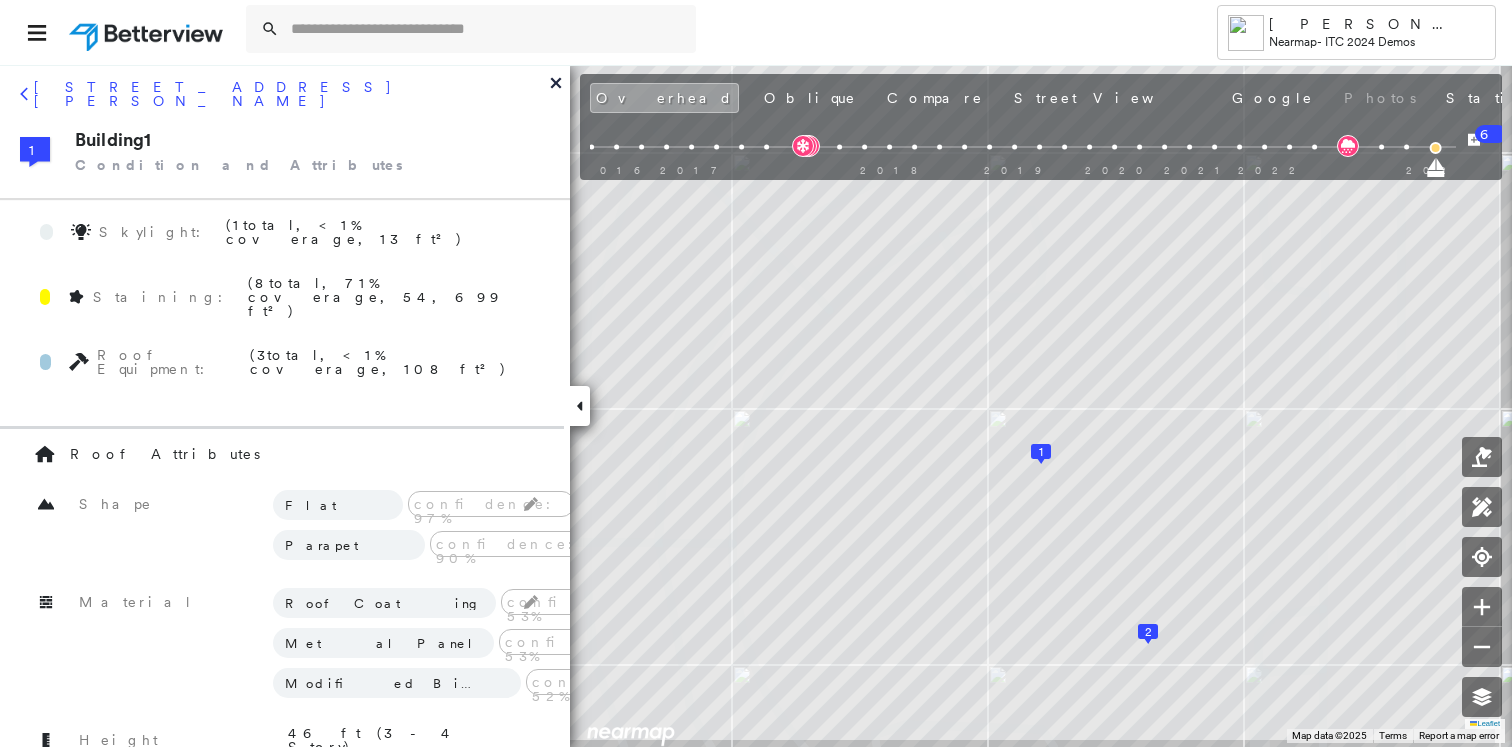 scroll, scrollTop: 207, scrollLeft: 0, axis: vertical 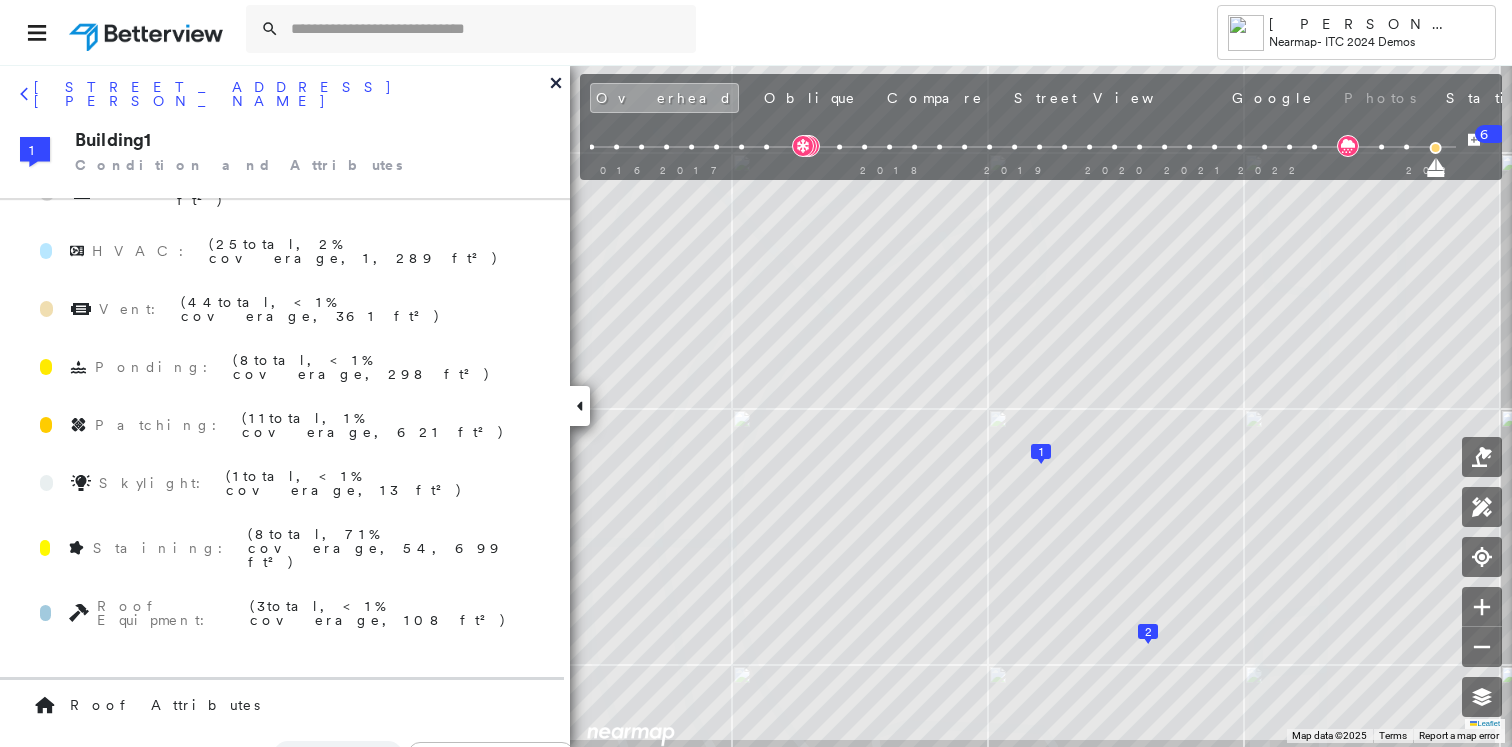 click on "( 8  total ,  71 % coverage,  54,699 ft² )" at bounding box center [392, 548] 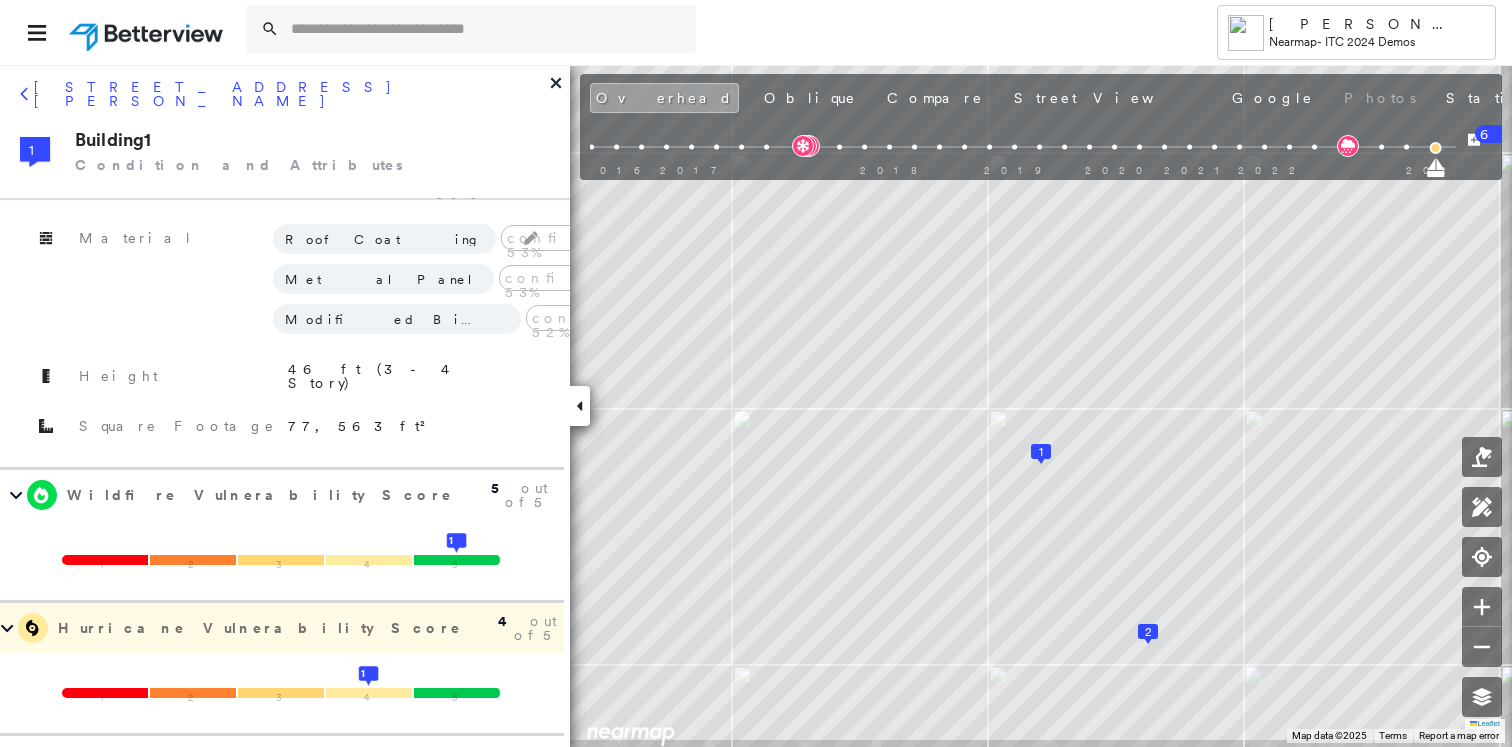 scroll, scrollTop: 824, scrollLeft: 0, axis: vertical 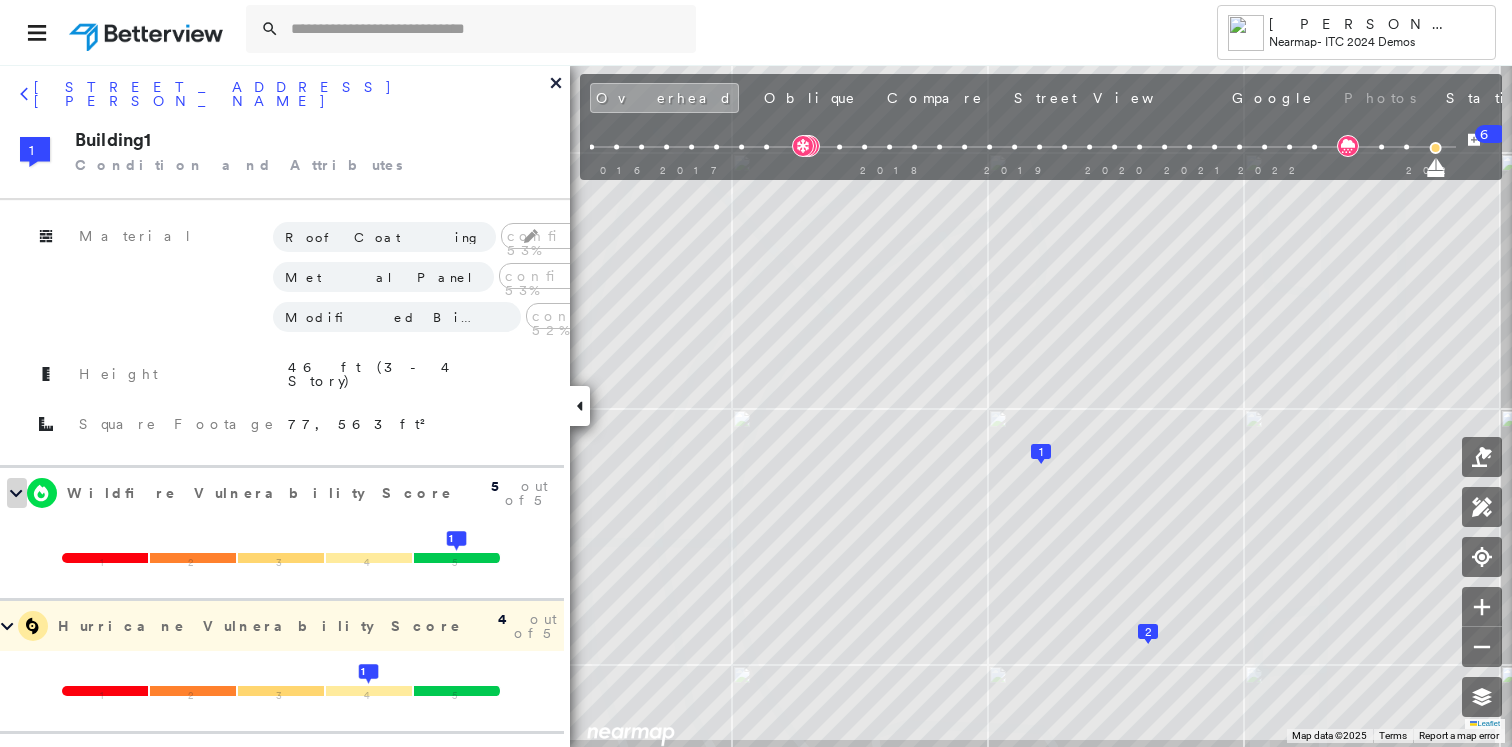 click 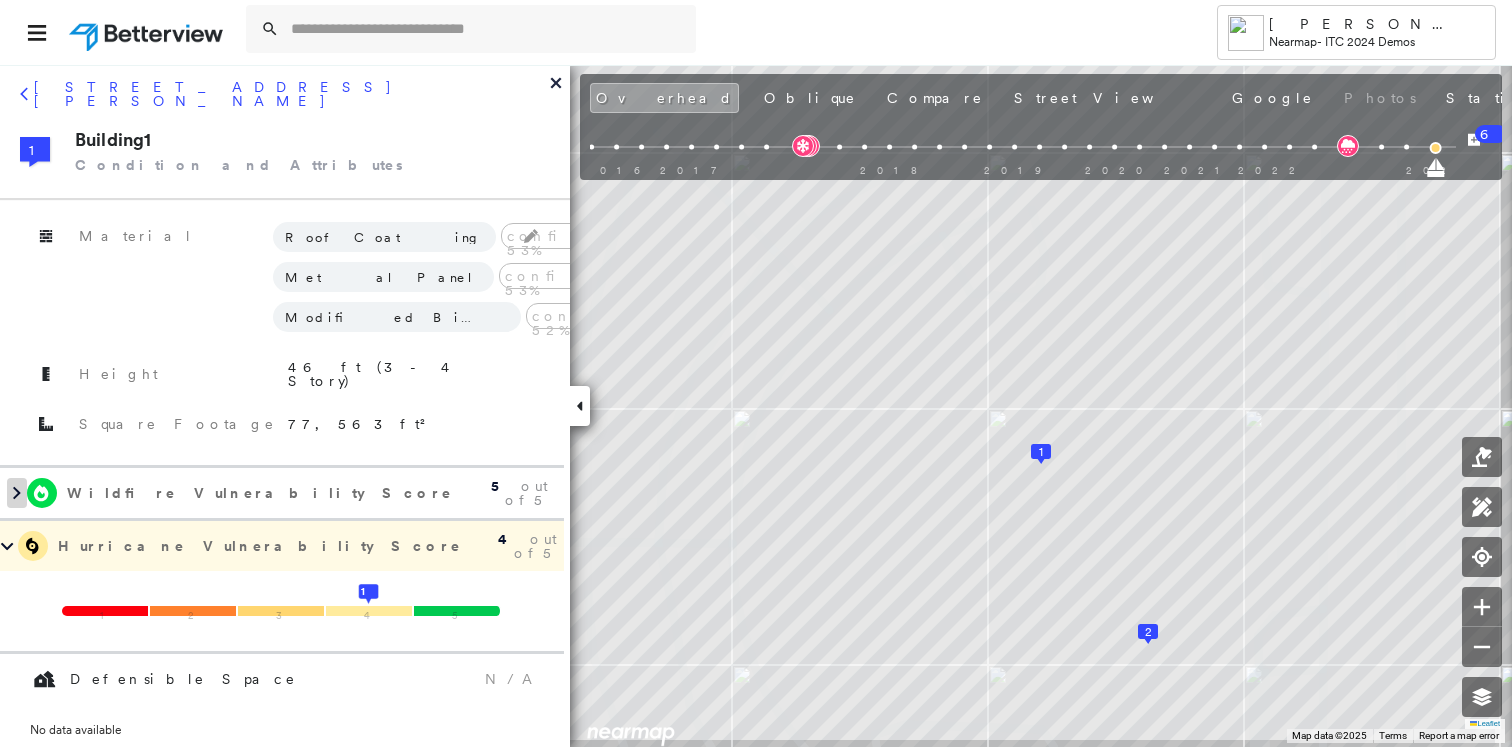 scroll, scrollTop: 744, scrollLeft: 0, axis: vertical 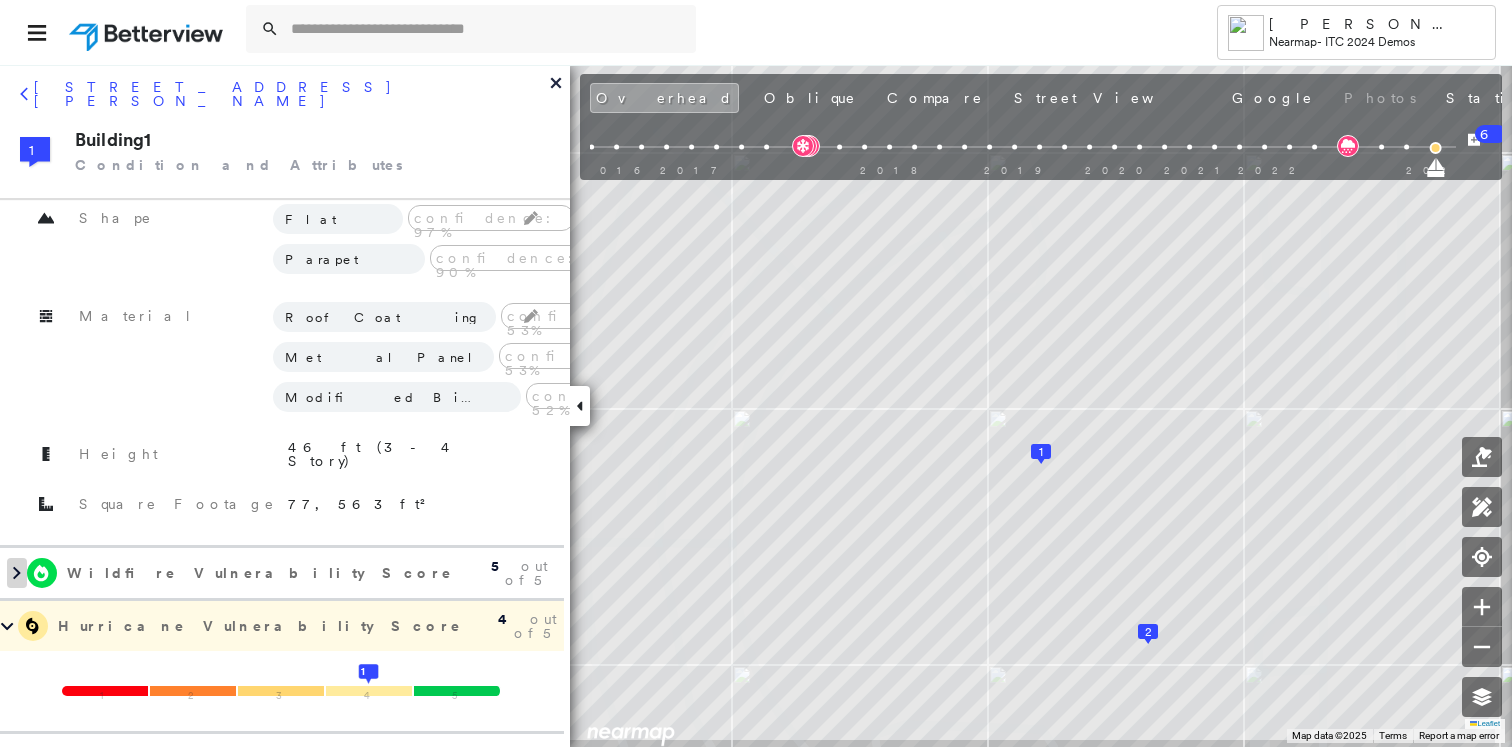 click 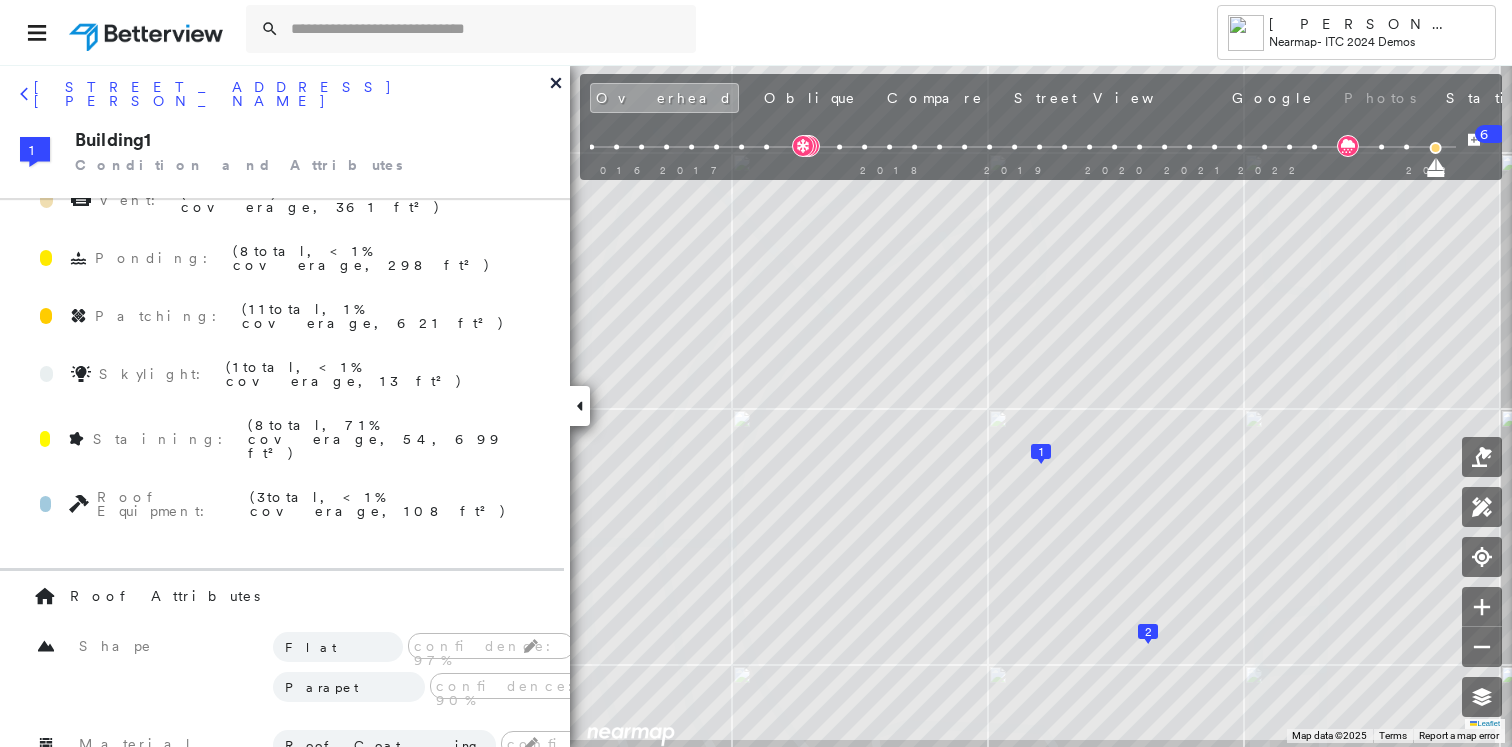 scroll, scrollTop: 0, scrollLeft: 0, axis: both 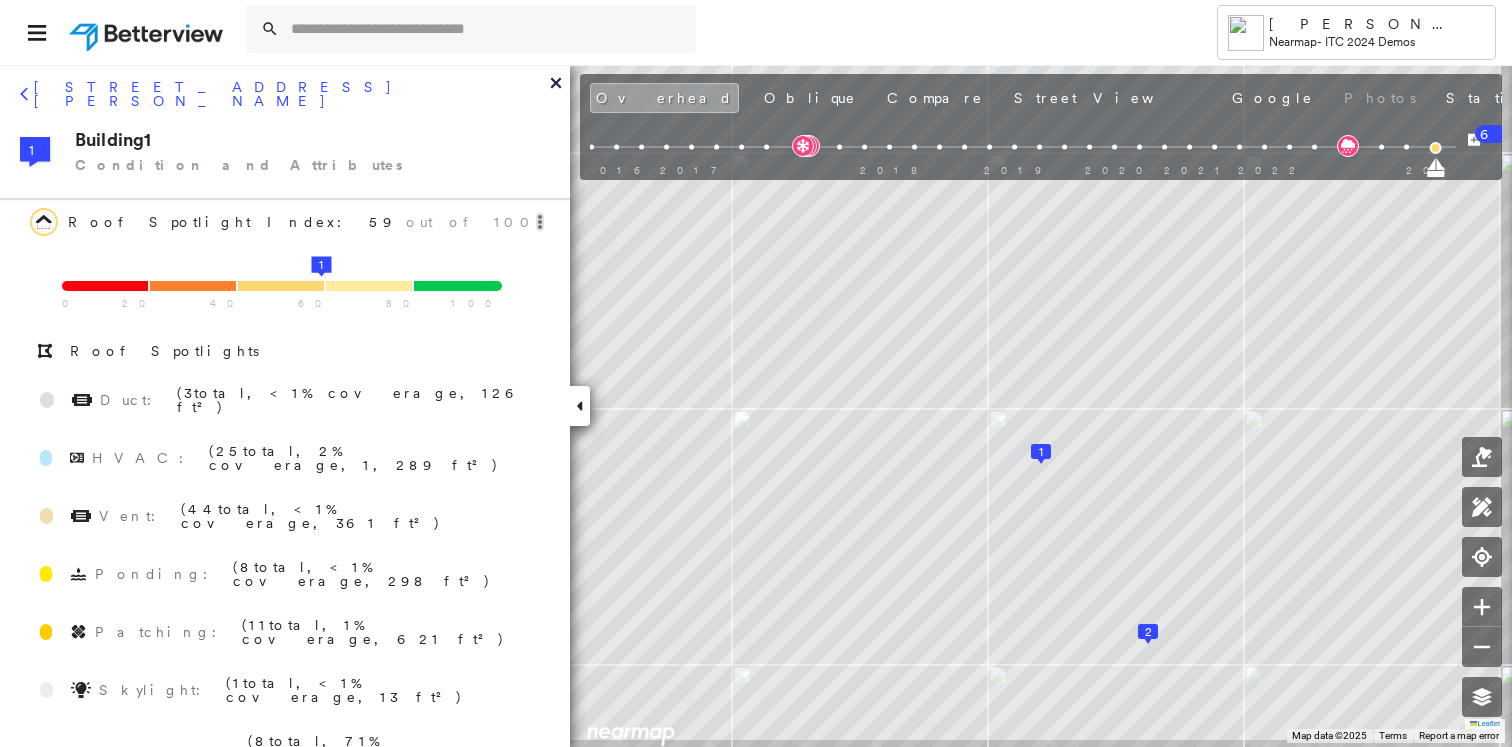 click 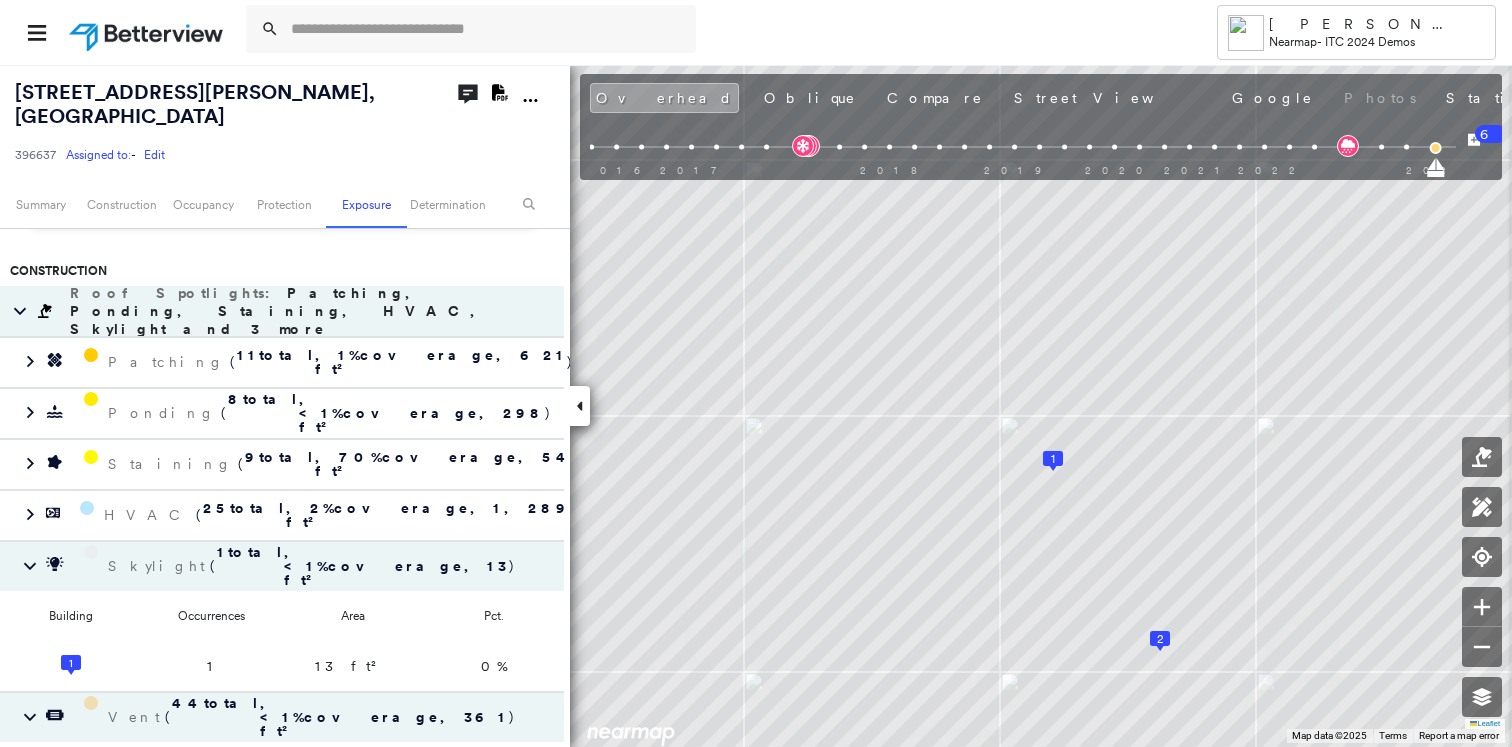 scroll, scrollTop: 2212, scrollLeft: 0, axis: vertical 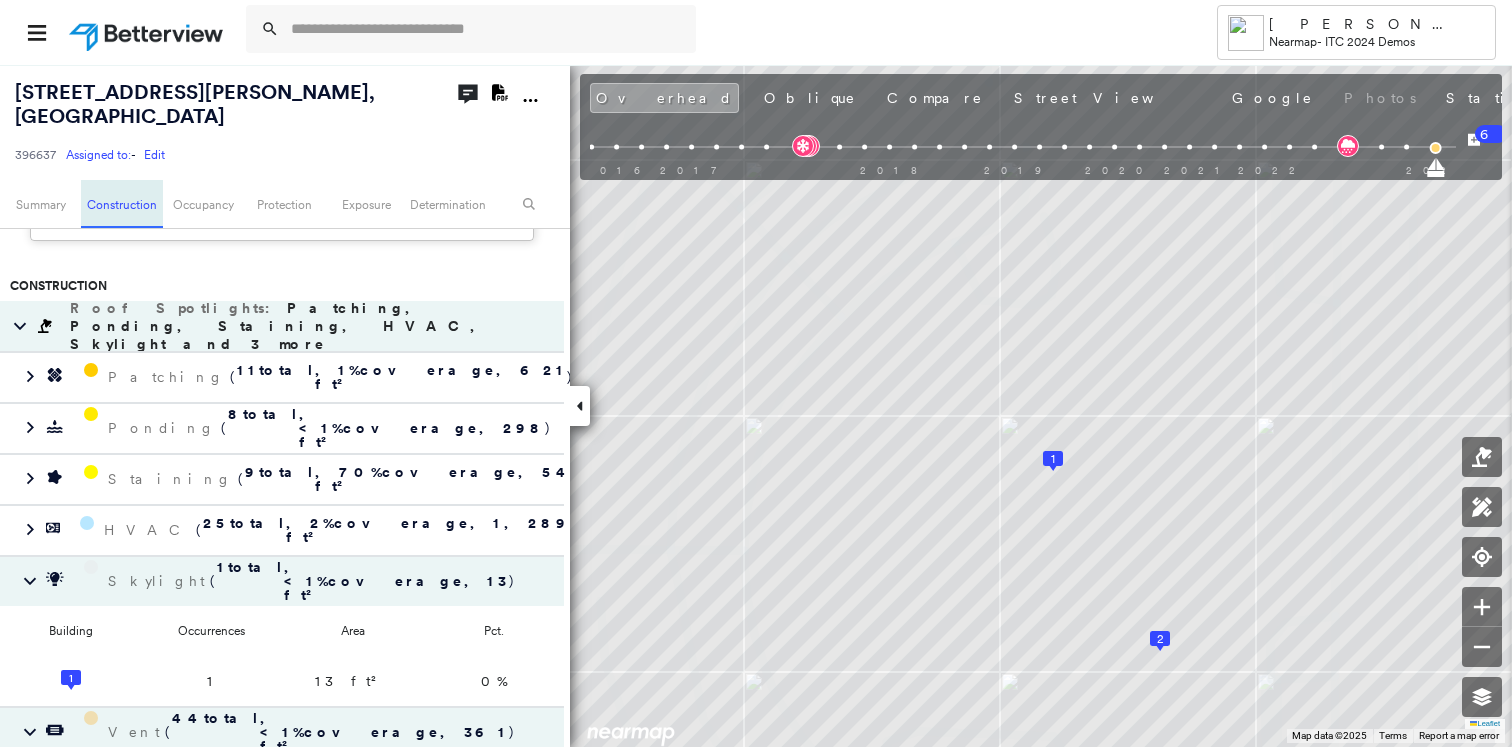click on "Construction" at bounding box center (121, 204) 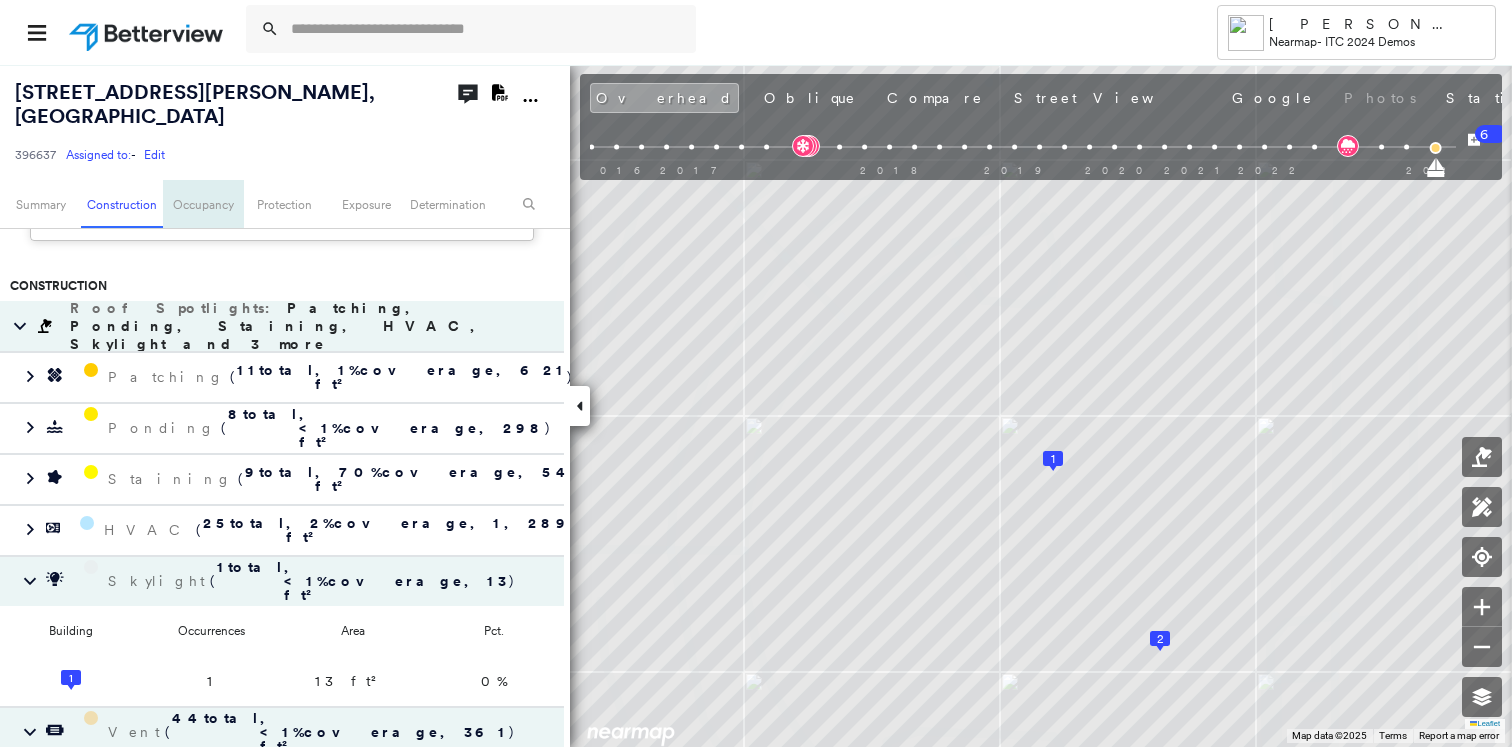 click on "Occupancy" at bounding box center [203, 204] 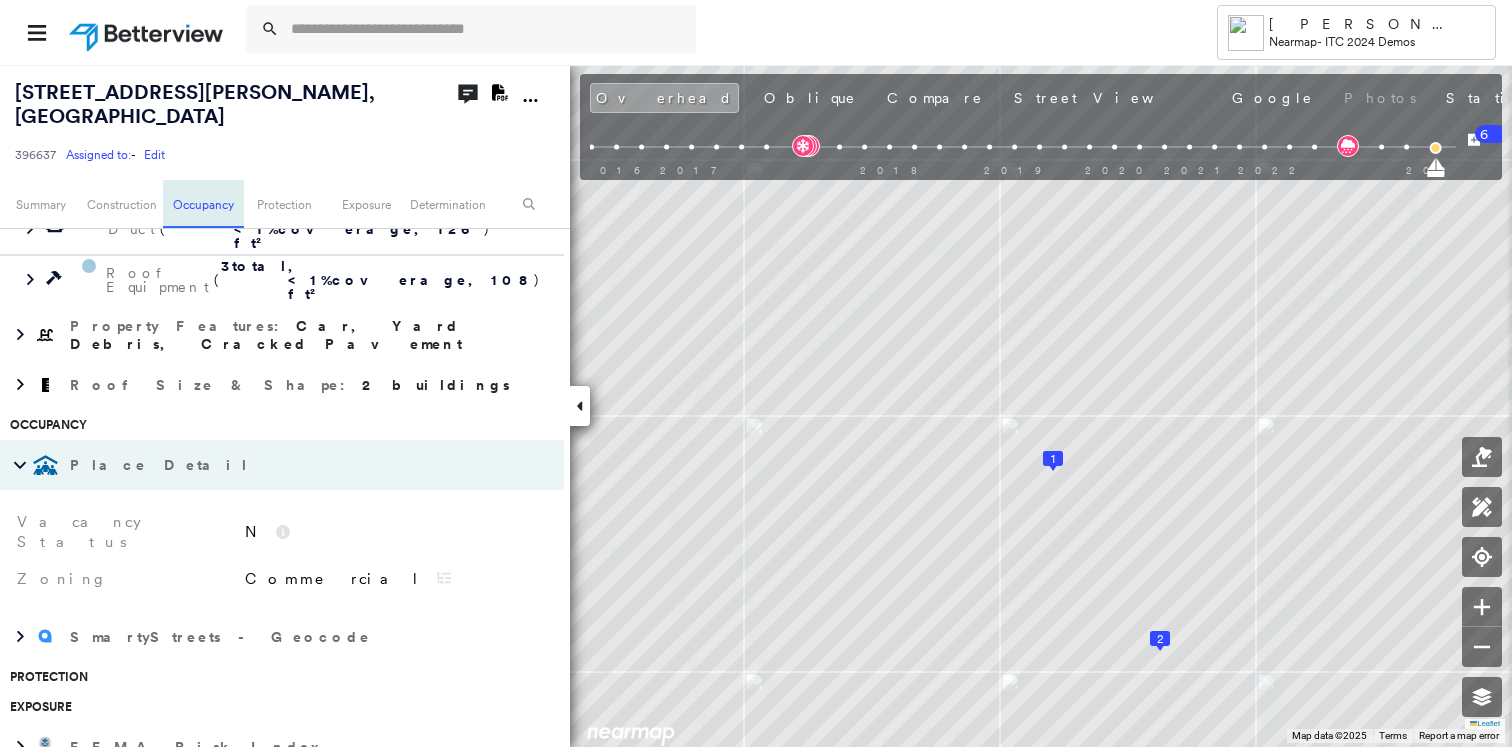 scroll, scrollTop: 2867, scrollLeft: 0, axis: vertical 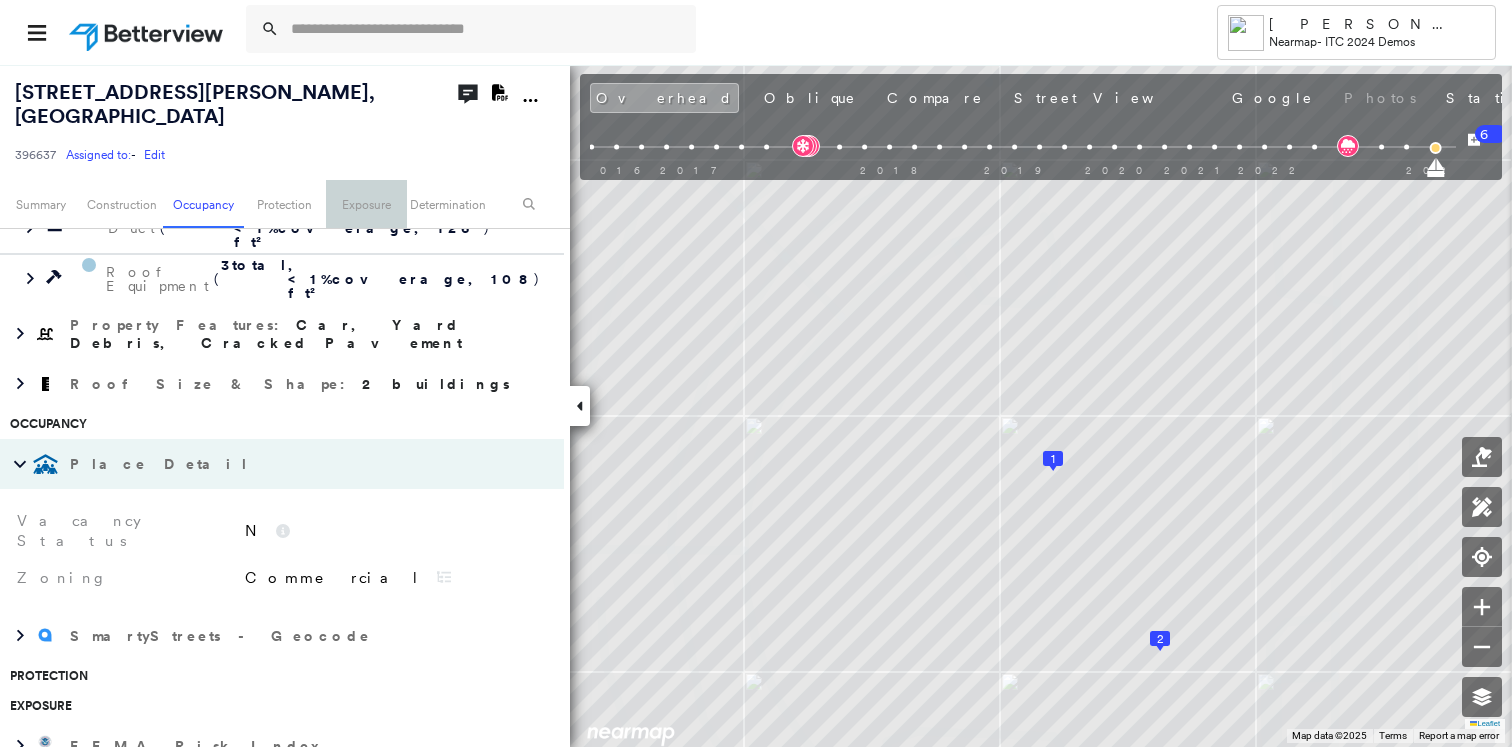 click on "Exposure" at bounding box center (366, 204) 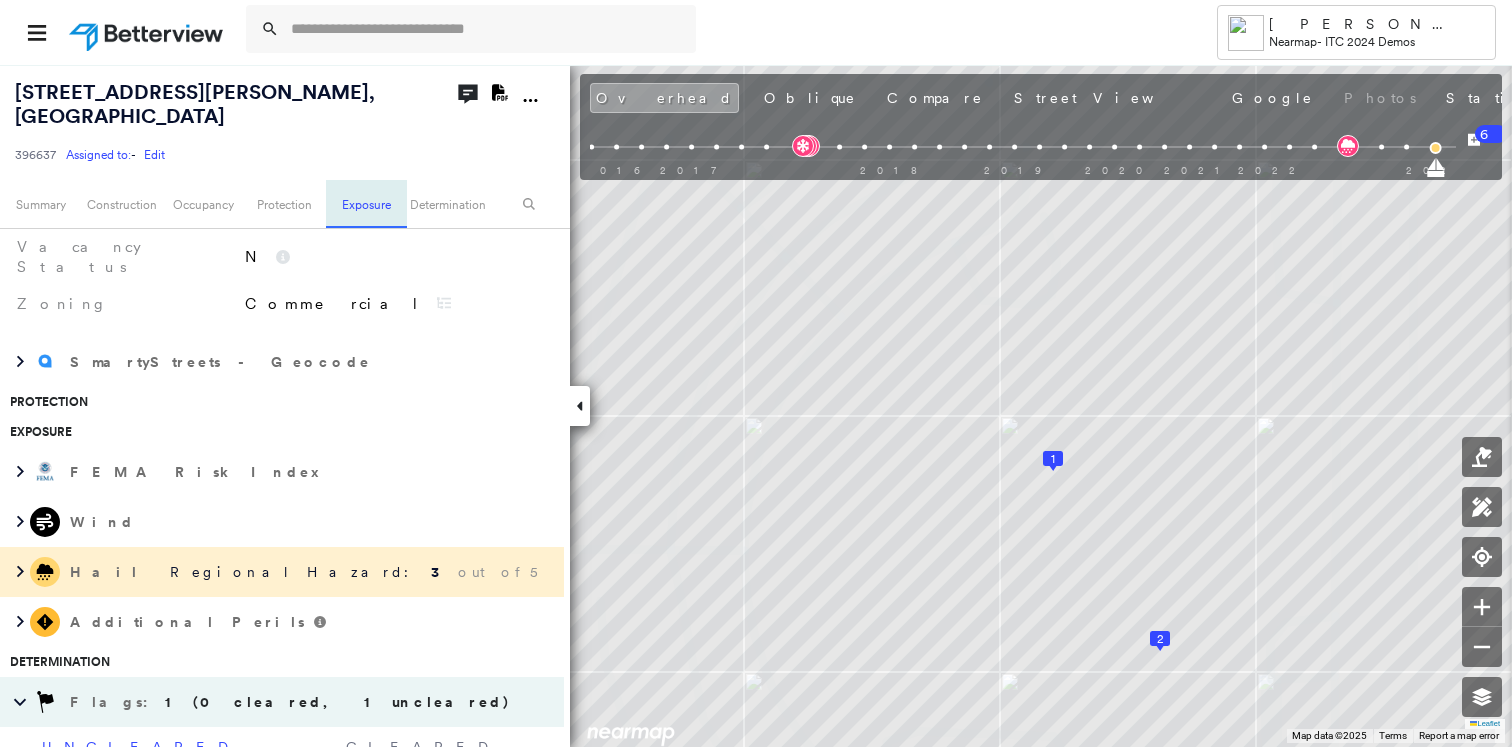 scroll, scrollTop: 3149, scrollLeft: 0, axis: vertical 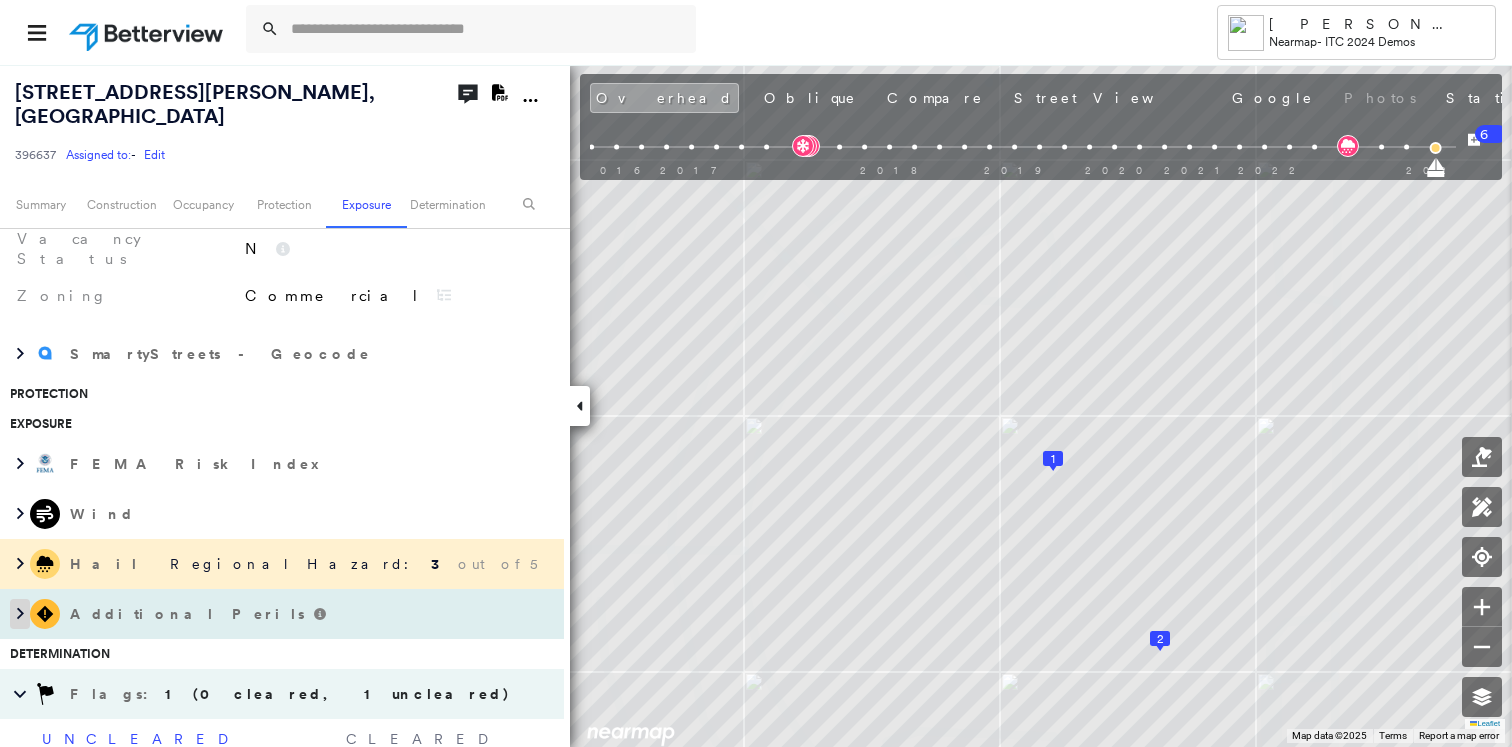click 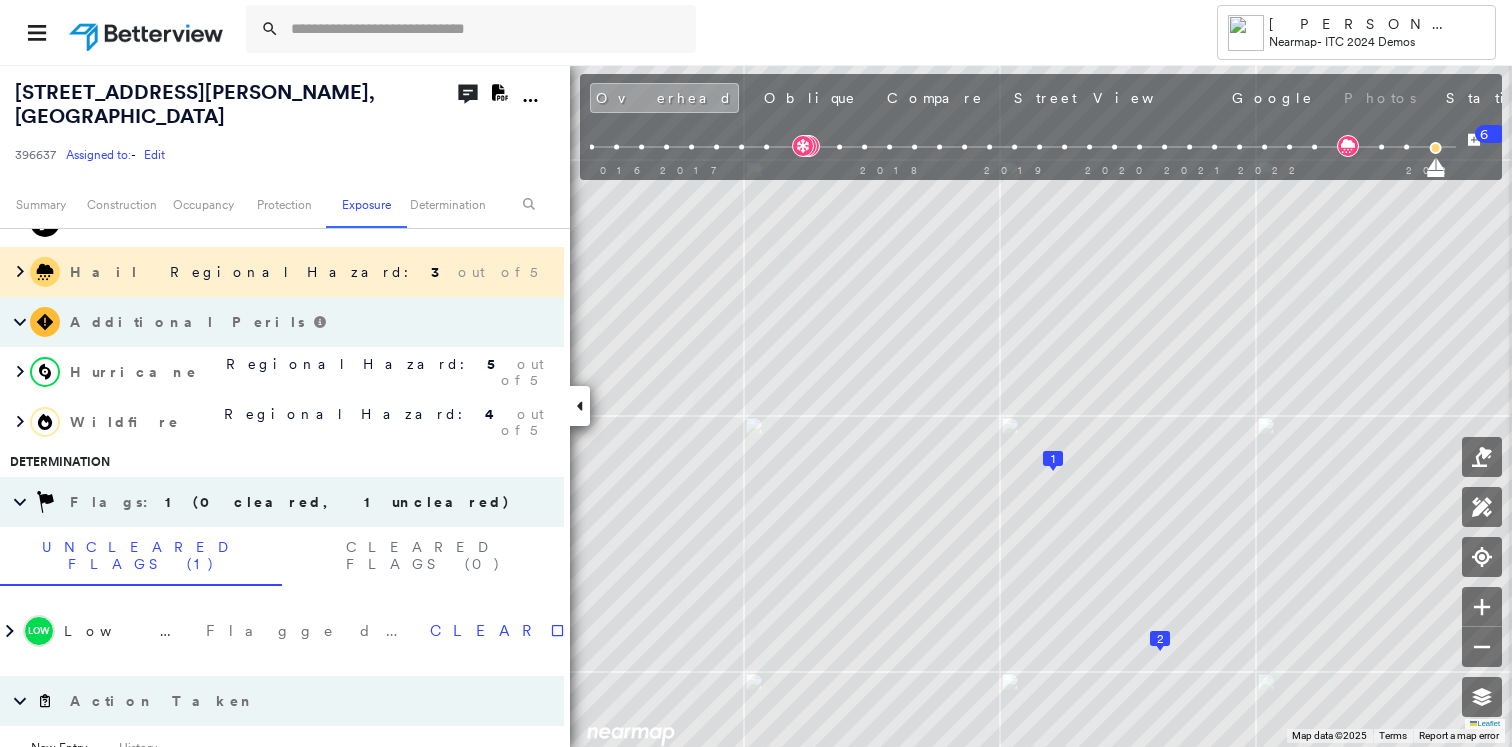 scroll, scrollTop: 3442, scrollLeft: 0, axis: vertical 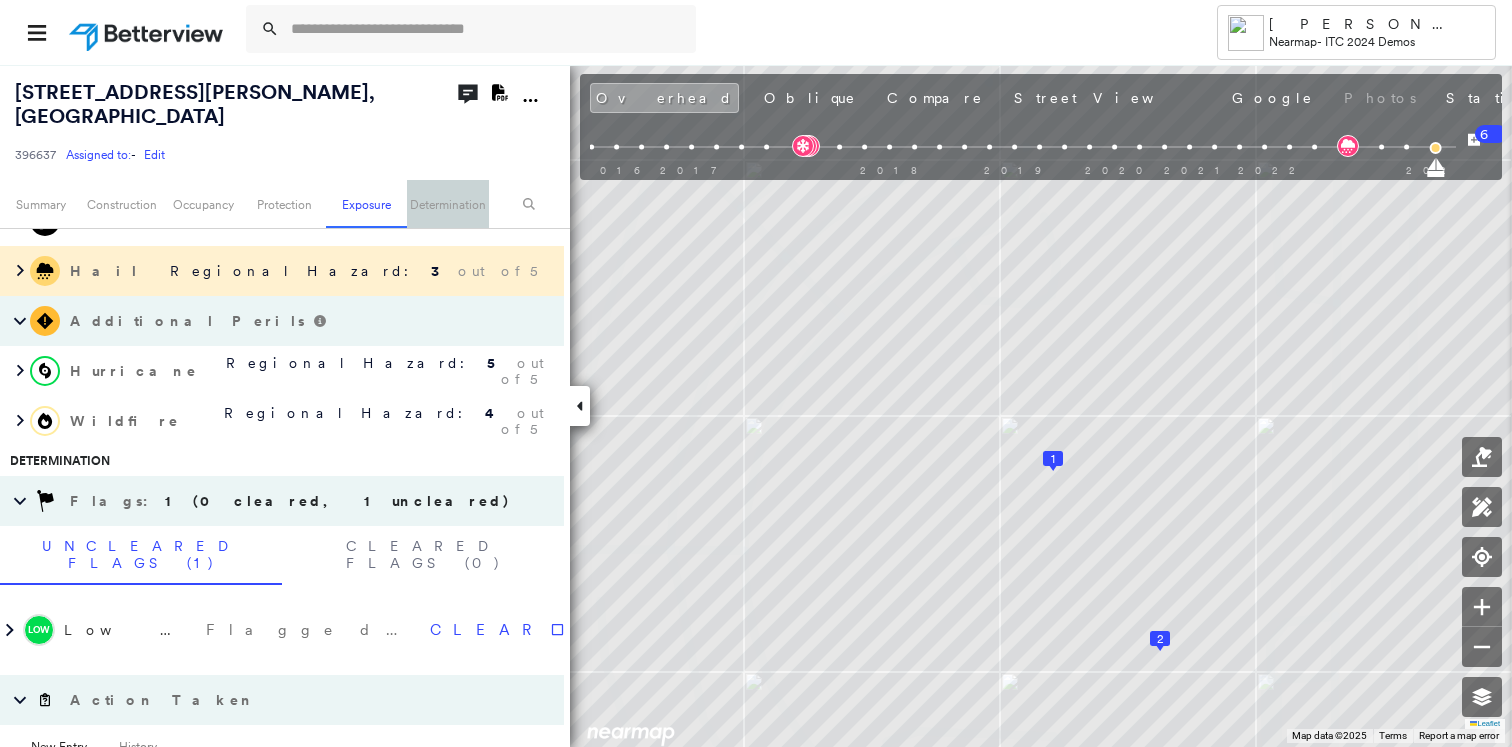 click on "Determination" at bounding box center (447, 204) 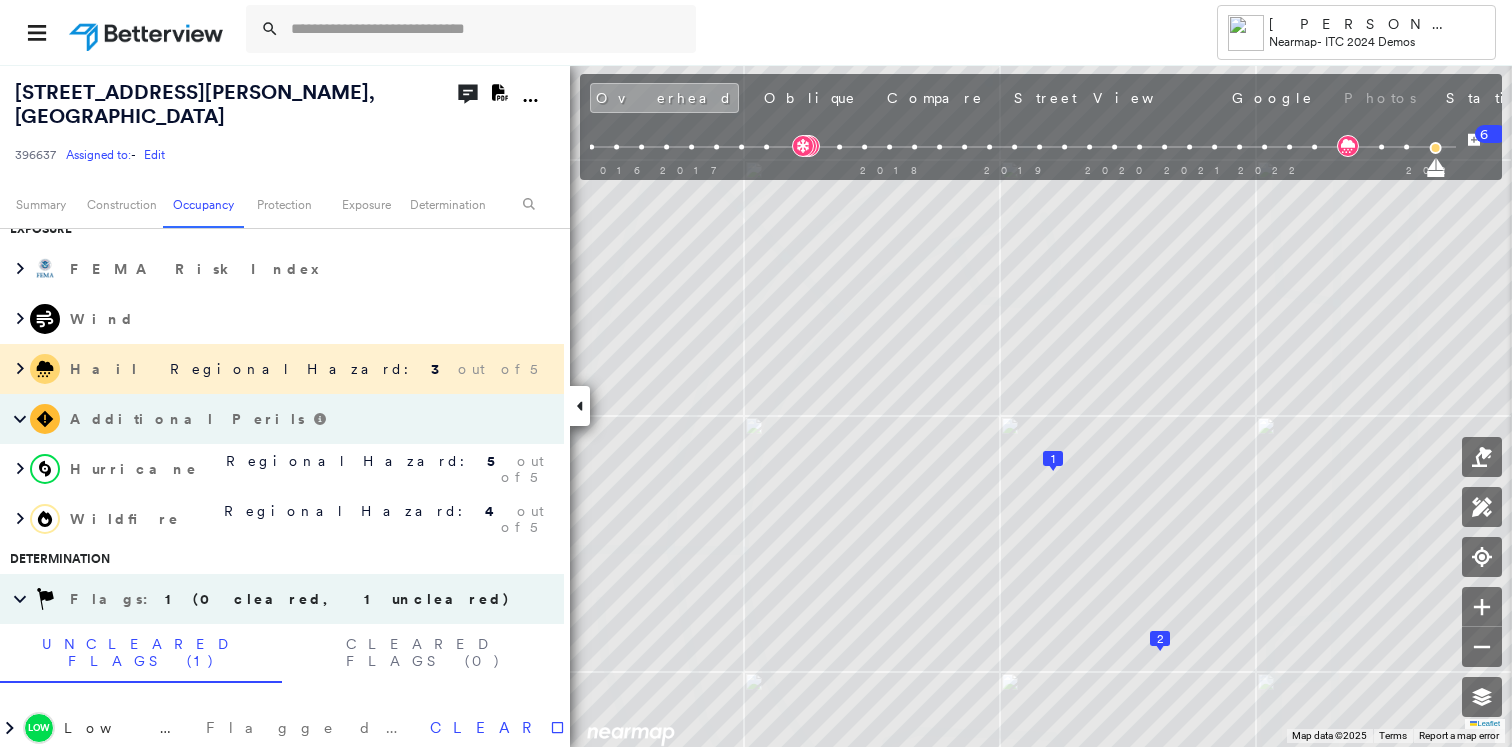 scroll, scrollTop: 3442, scrollLeft: 0, axis: vertical 